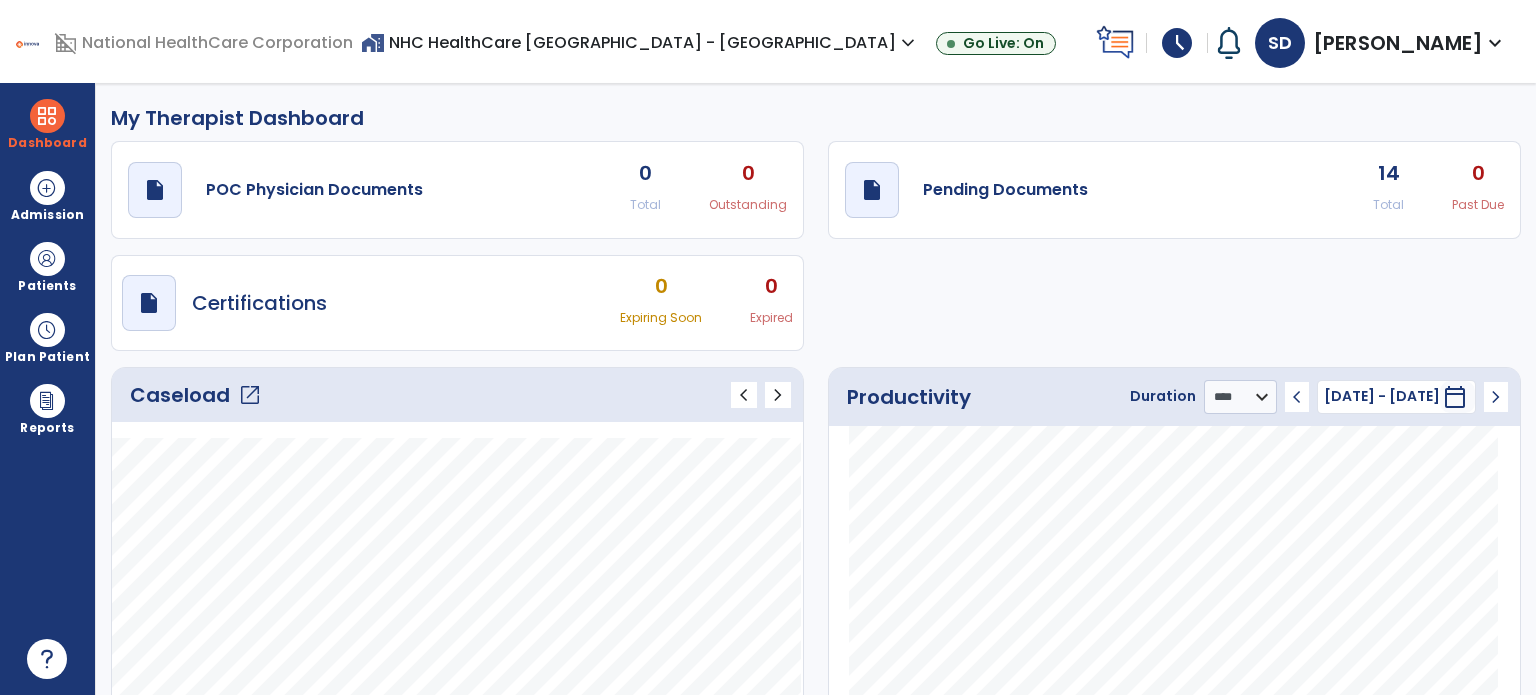 select on "****" 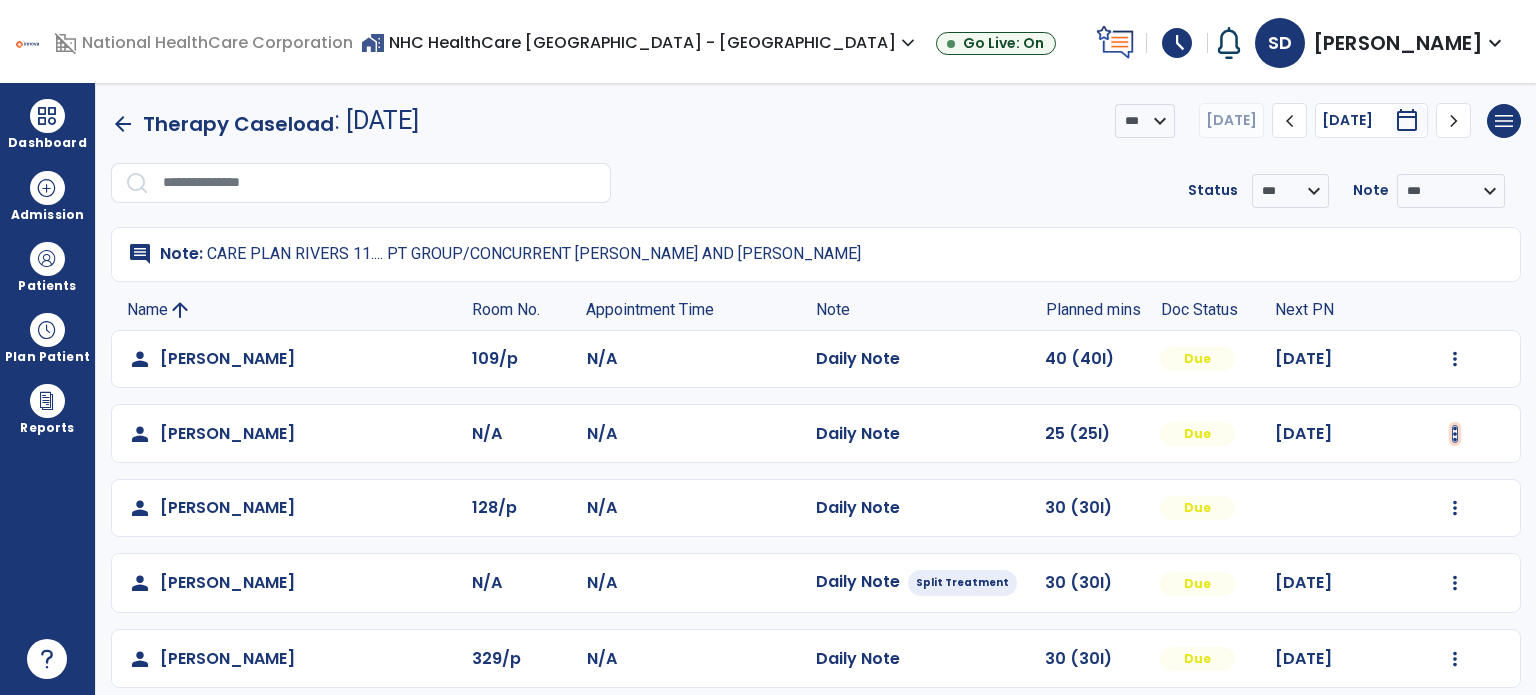 click at bounding box center [1455, 359] 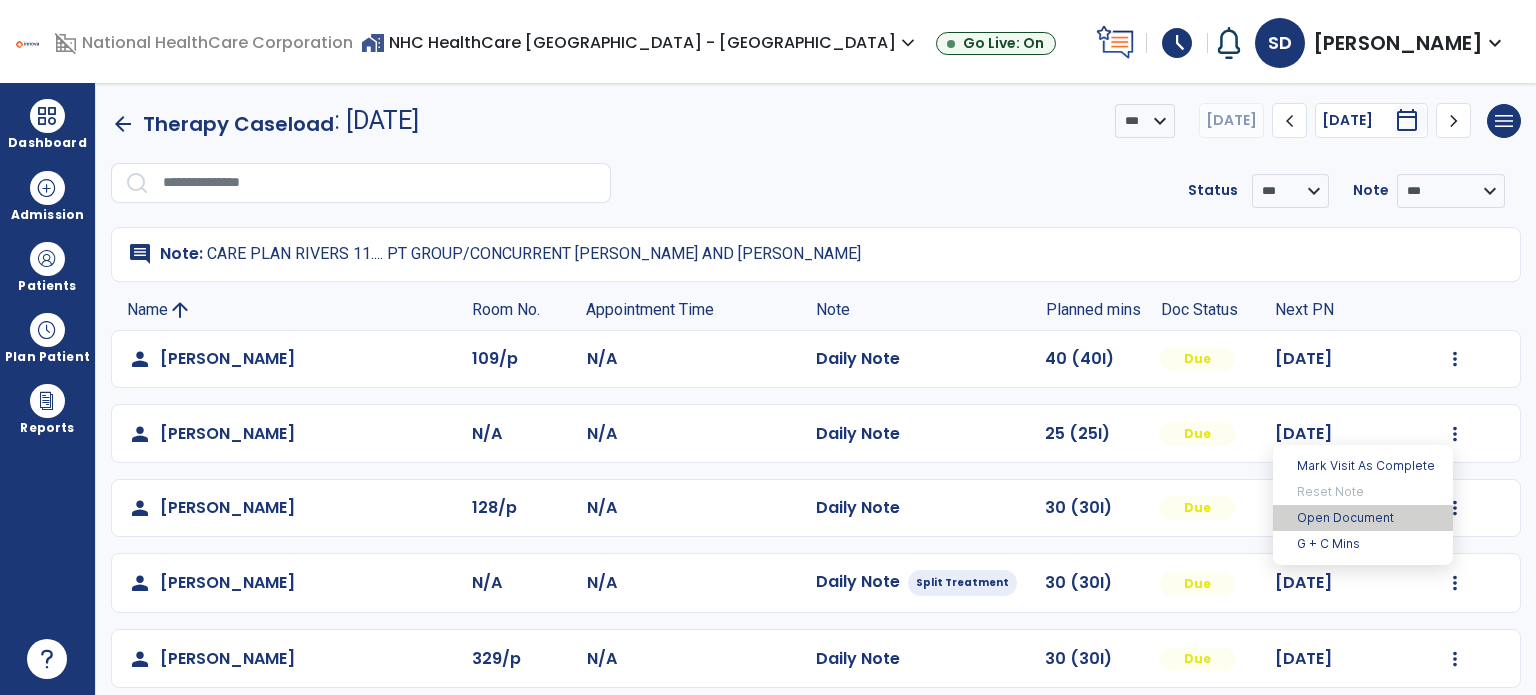 click on "Open Document" at bounding box center (1363, 518) 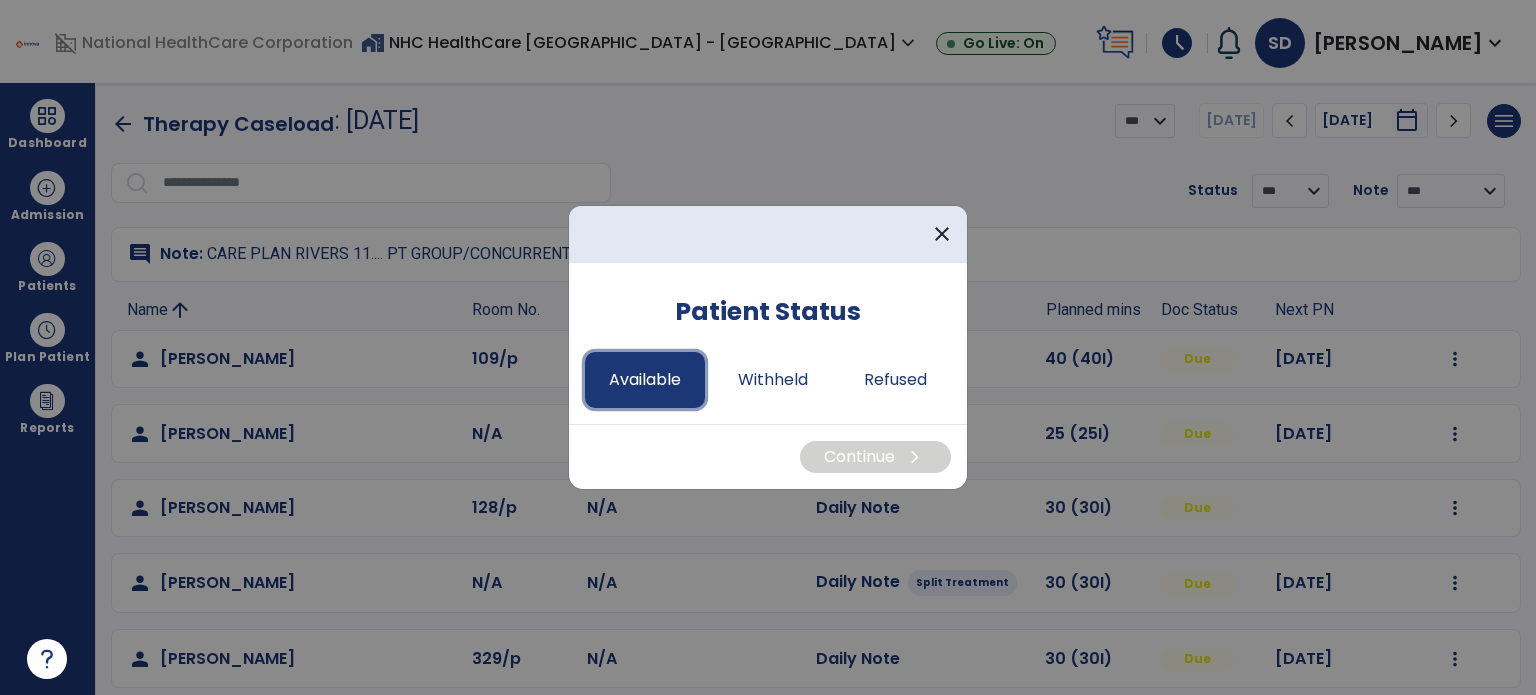click on "Available" at bounding box center (645, 380) 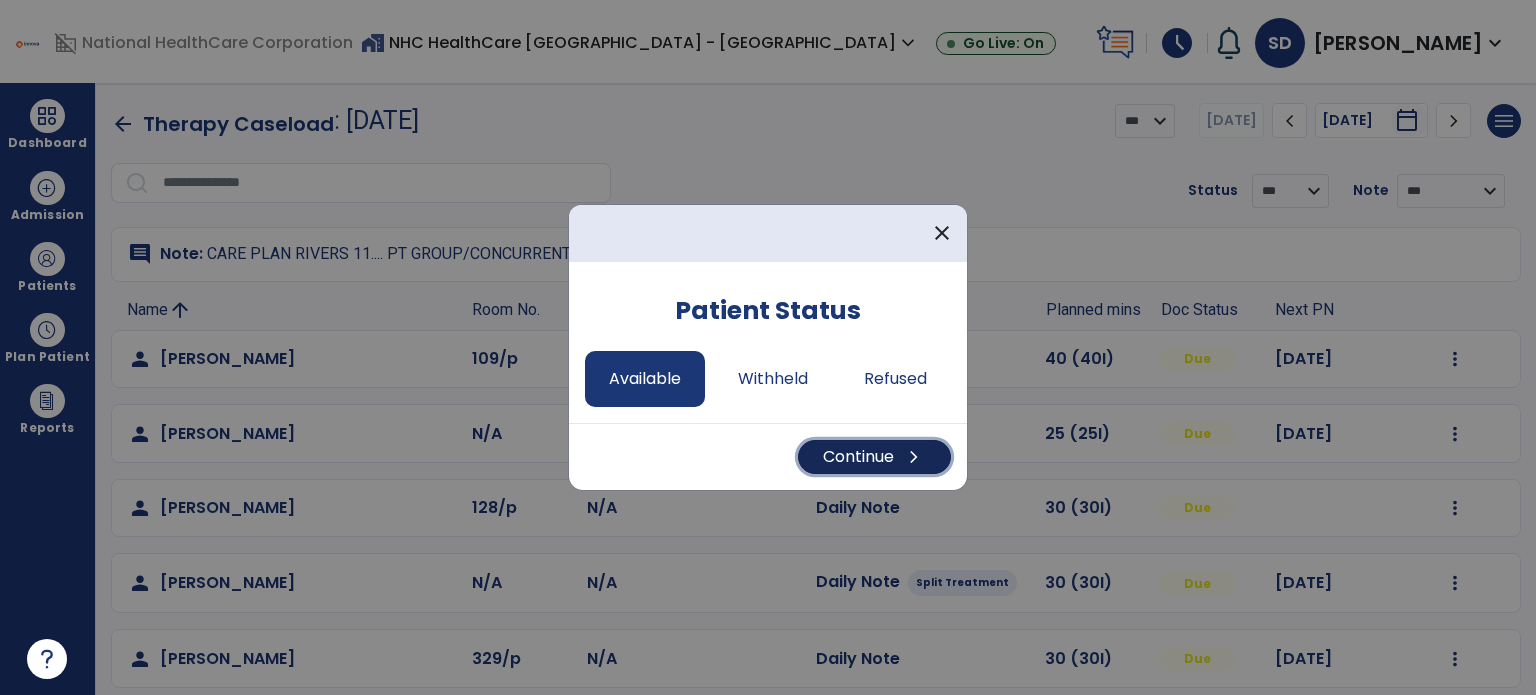 click on "Continue   chevron_right" at bounding box center (874, 457) 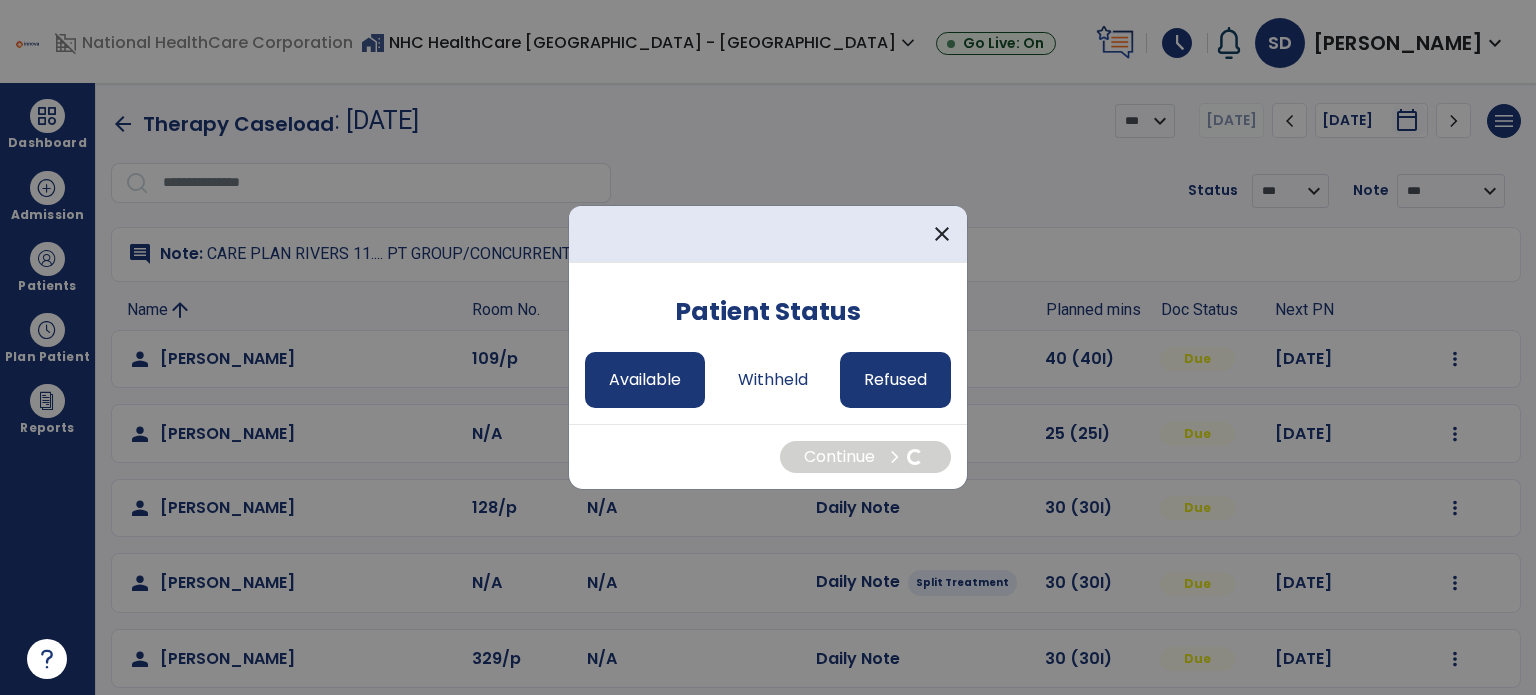 select on "*" 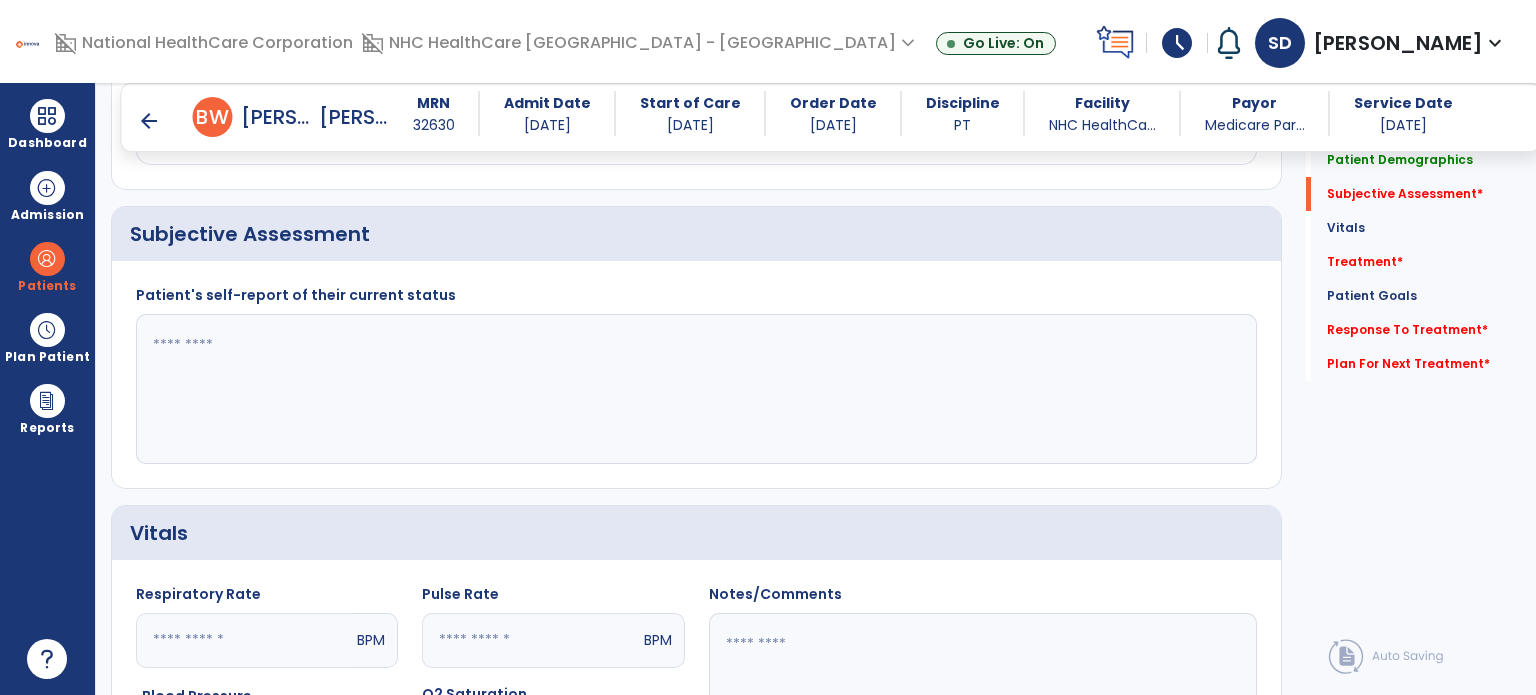 scroll, scrollTop: 500, scrollLeft: 0, axis: vertical 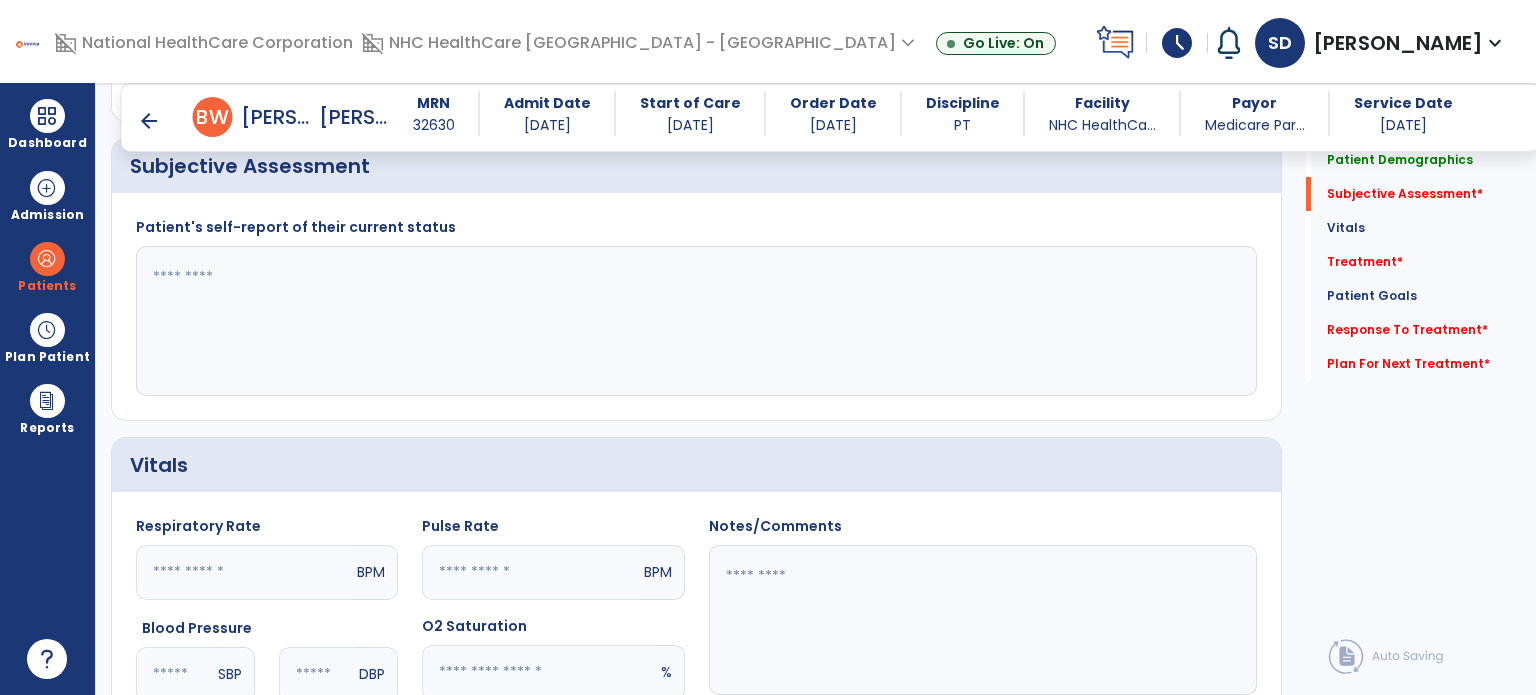 click 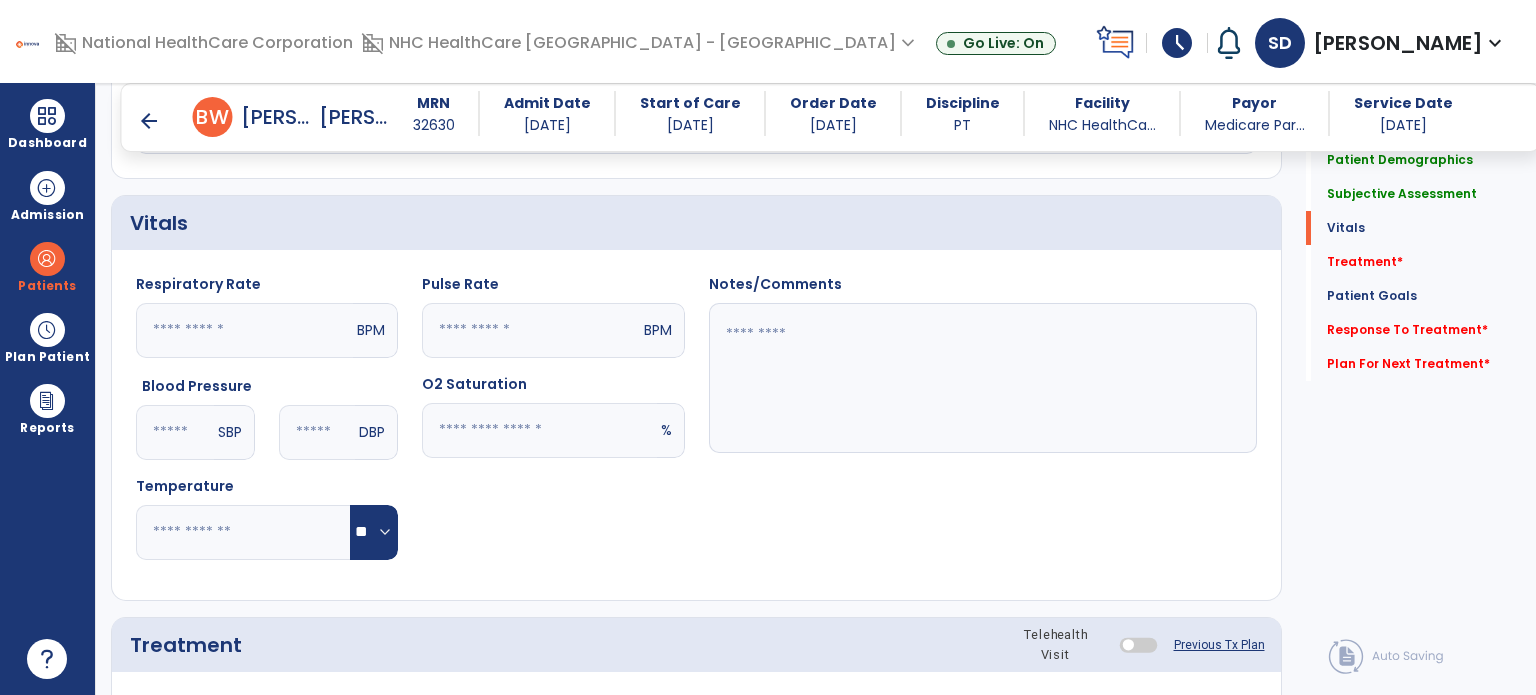scroll, scrollTop: 1000, scrollLeft: 0, axis: vertical 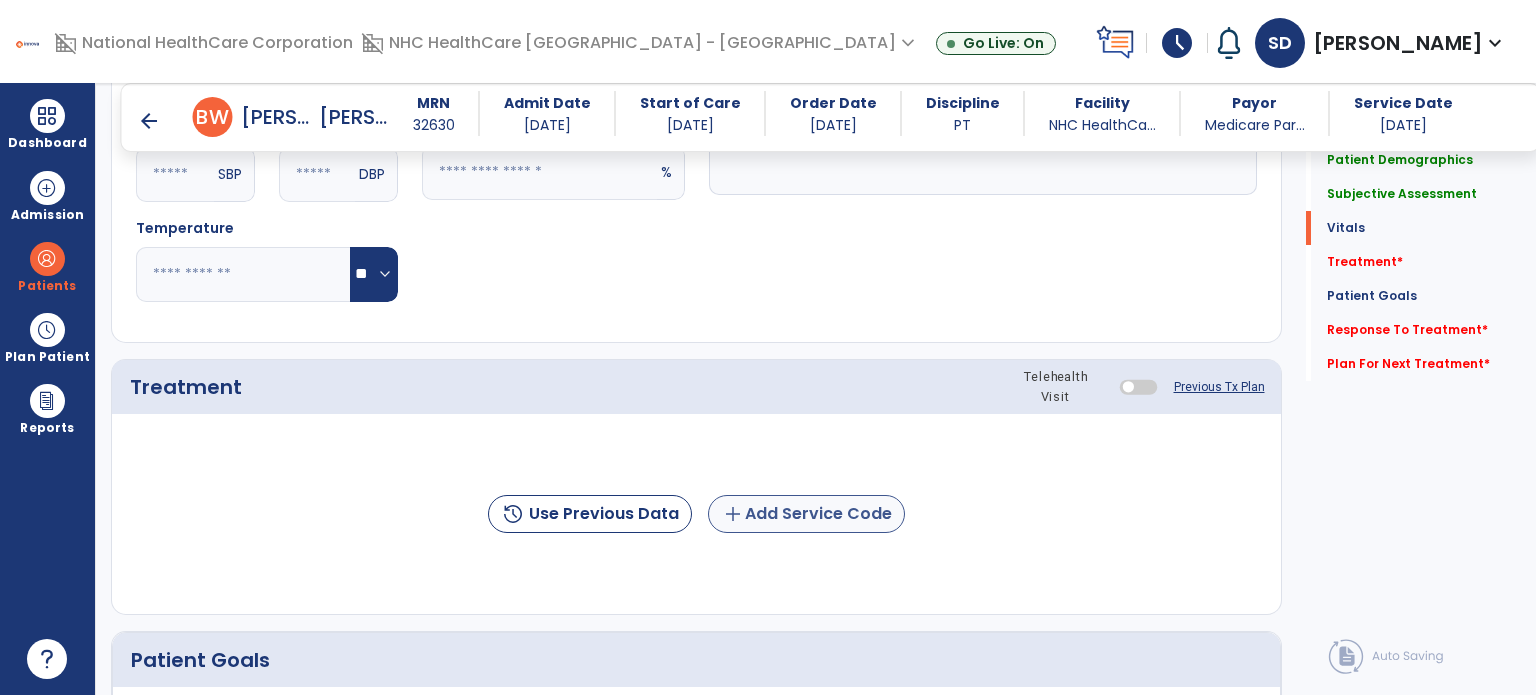 type on "**********" 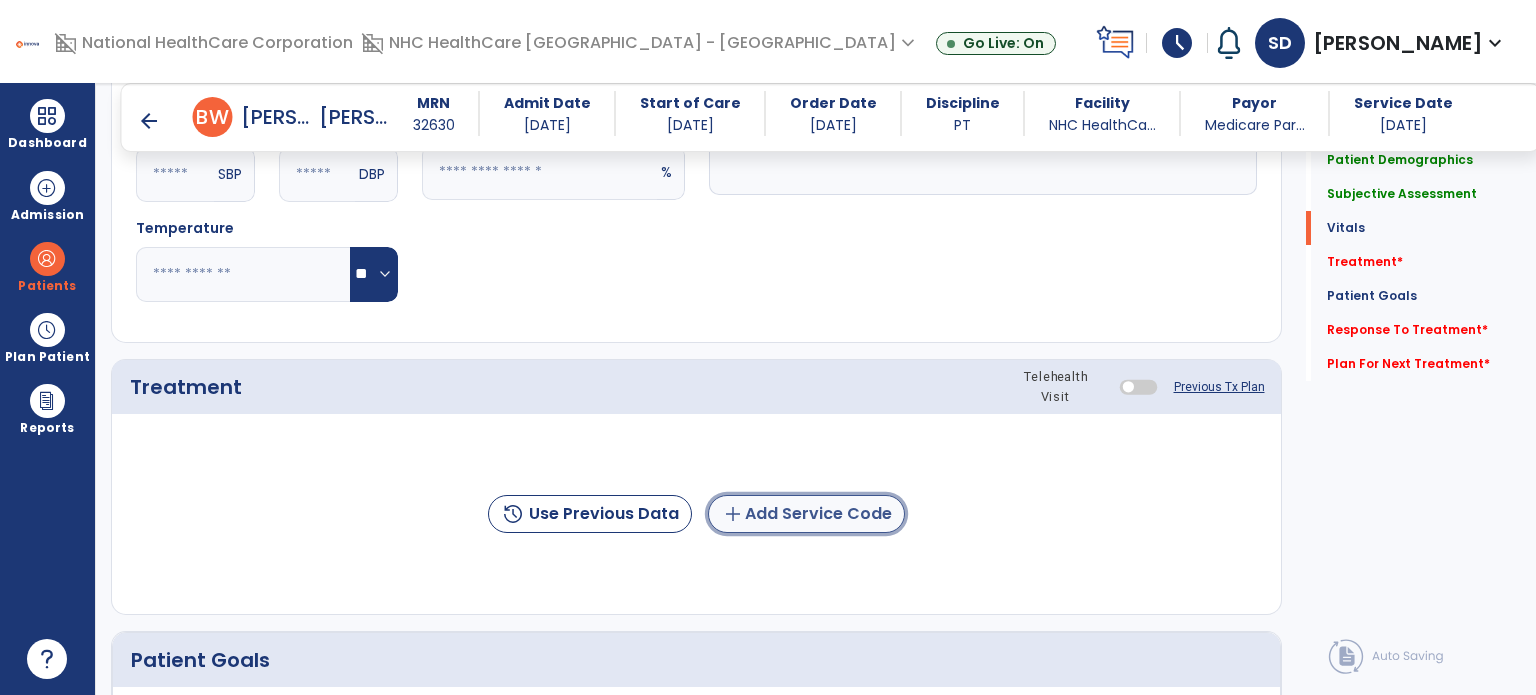click on "add  Add Service Code" 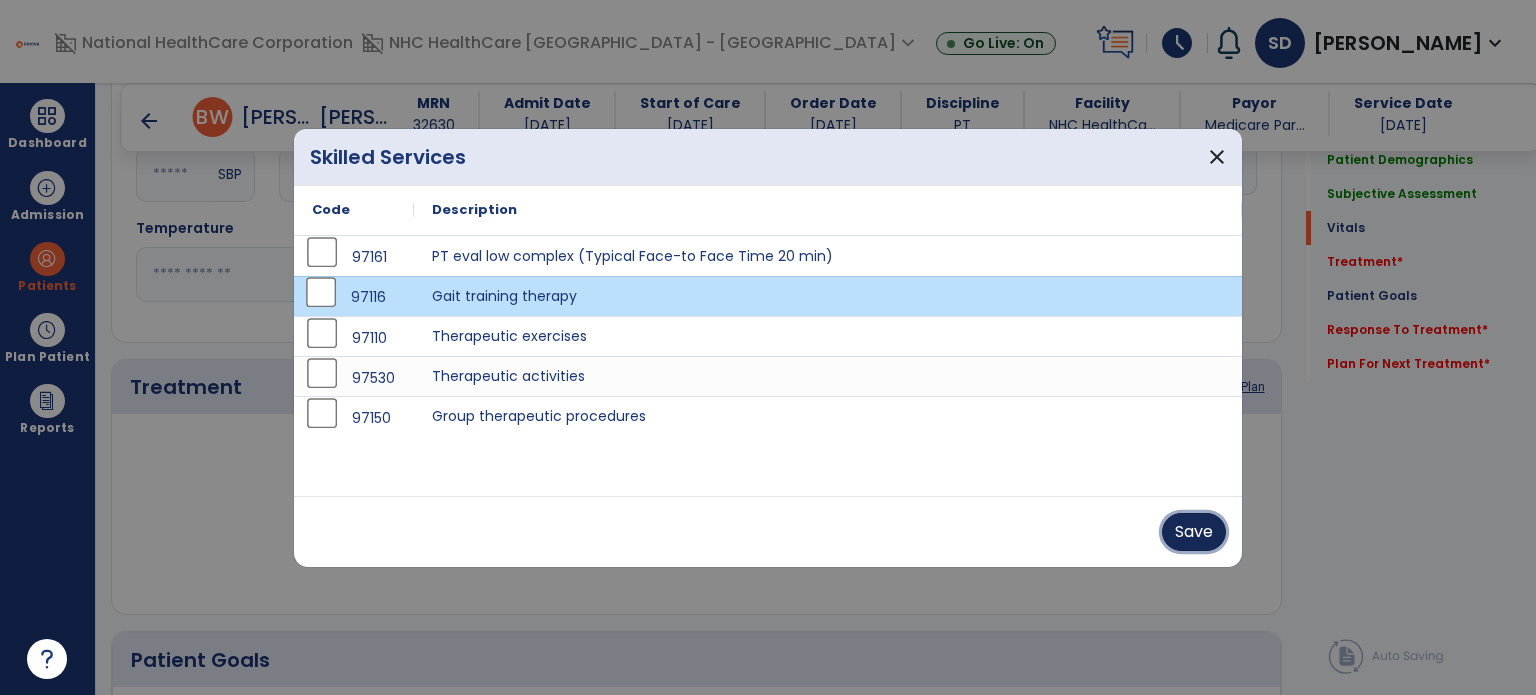 click on "Save" at bounding box center [1194, 532] 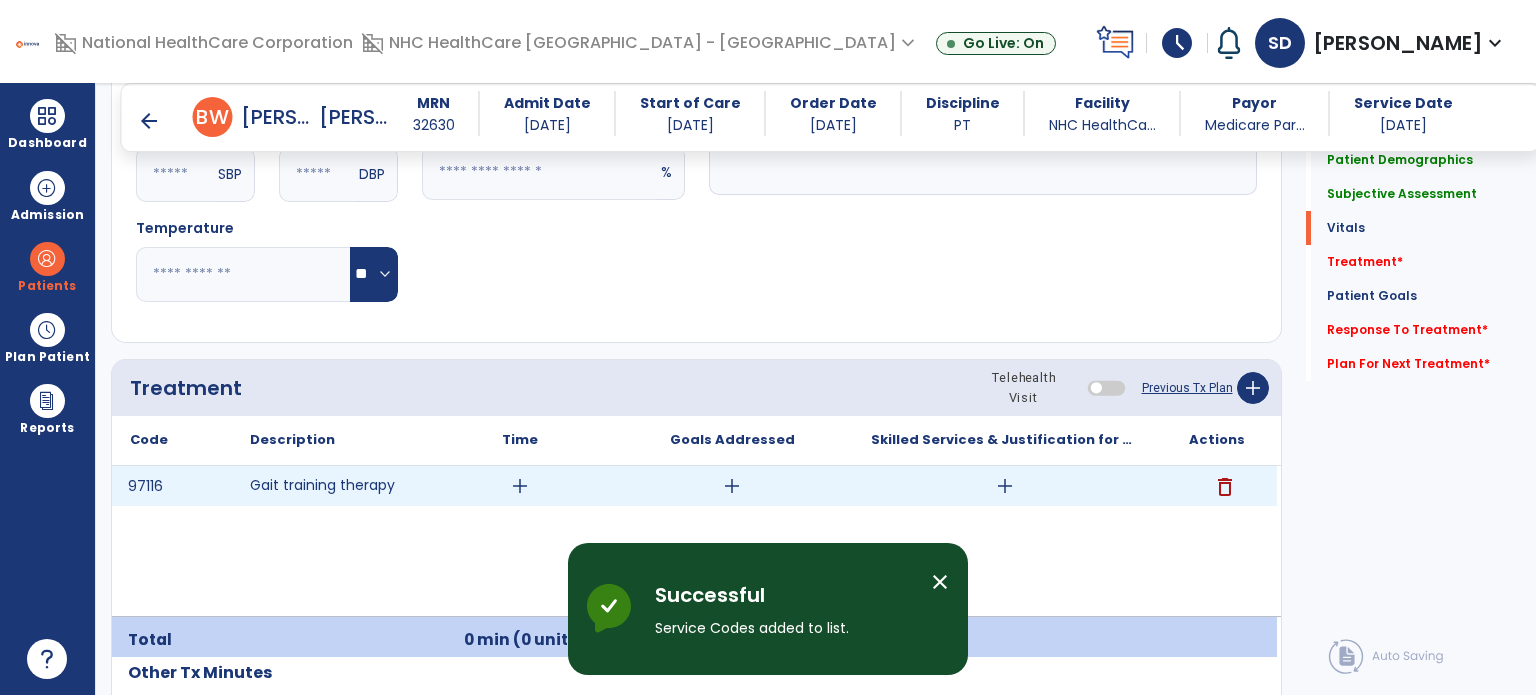 click on "add" at bounding box center (520, 486) 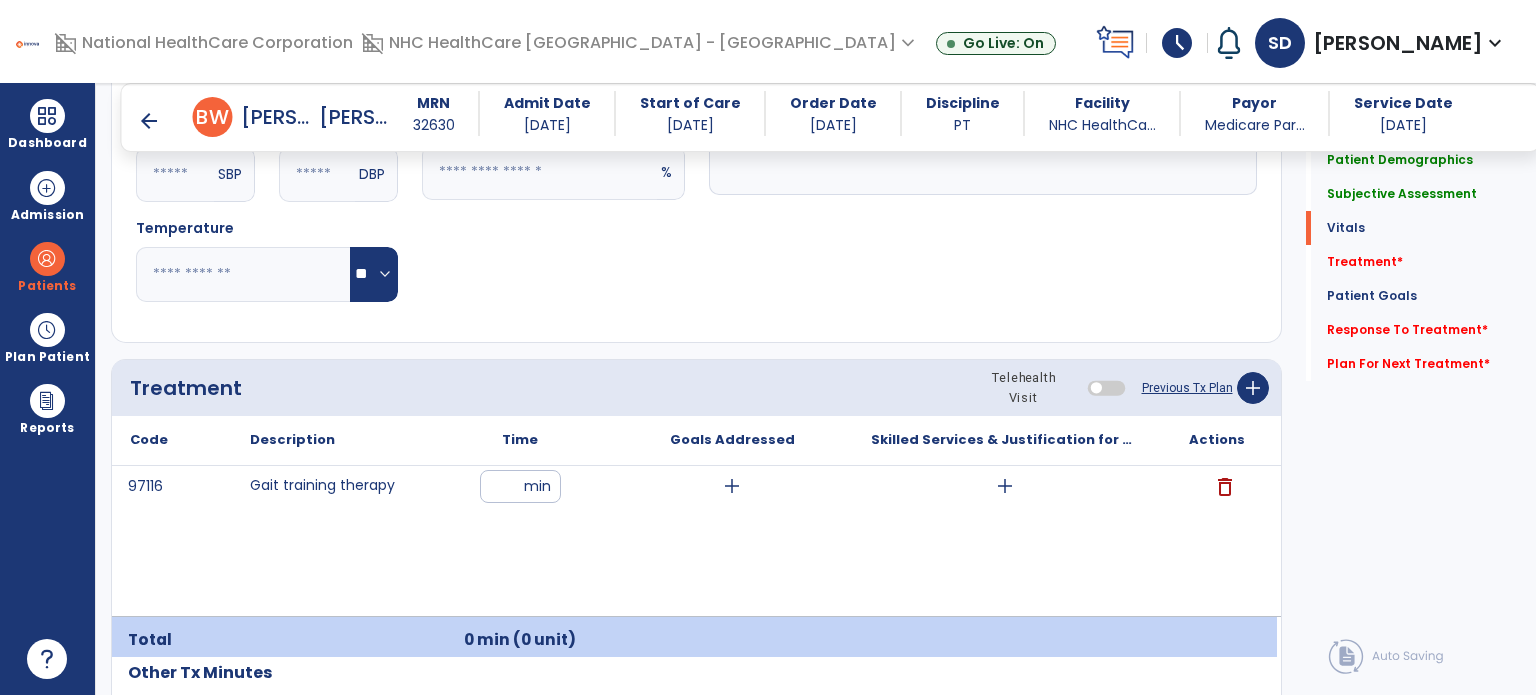 type on "**" 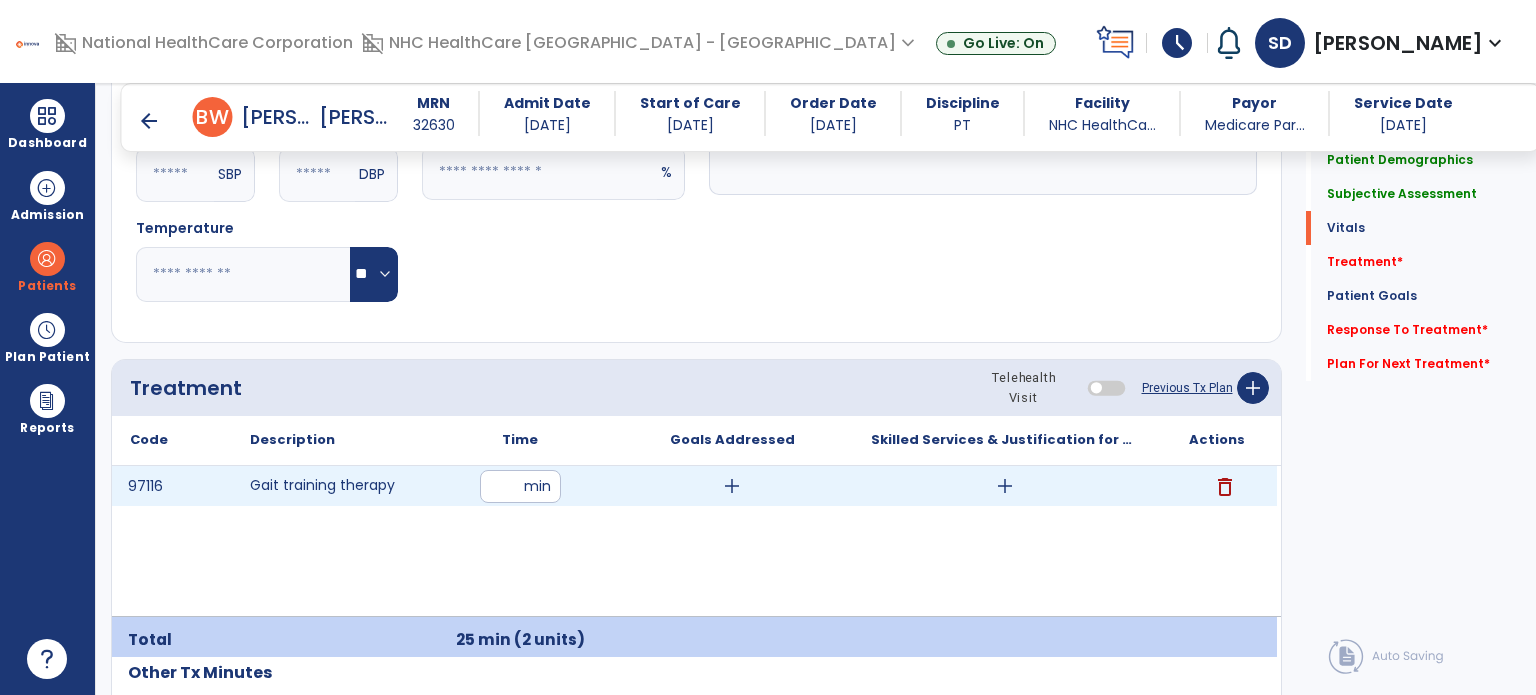 click on "add" at bounding box center [1005, 486] 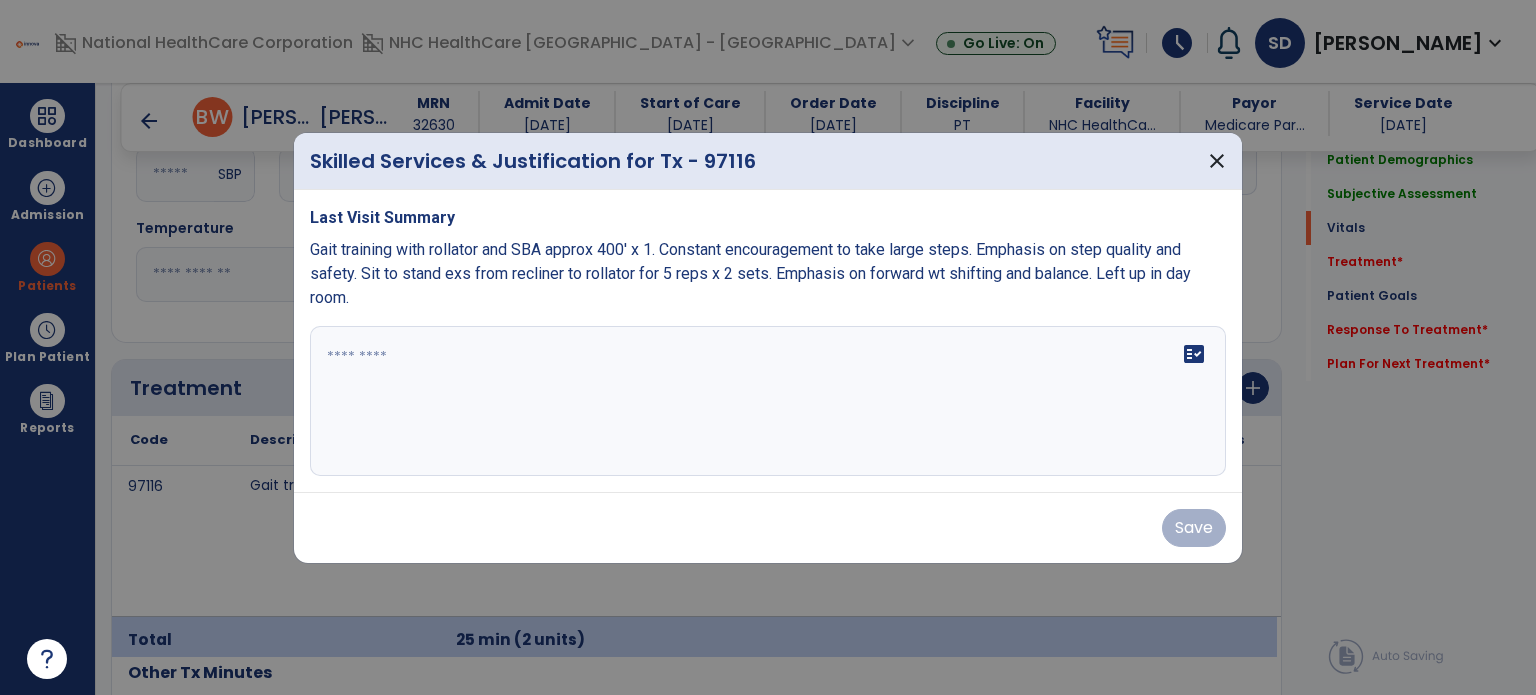 click on "fact_check" at bounding box center [768, 401] 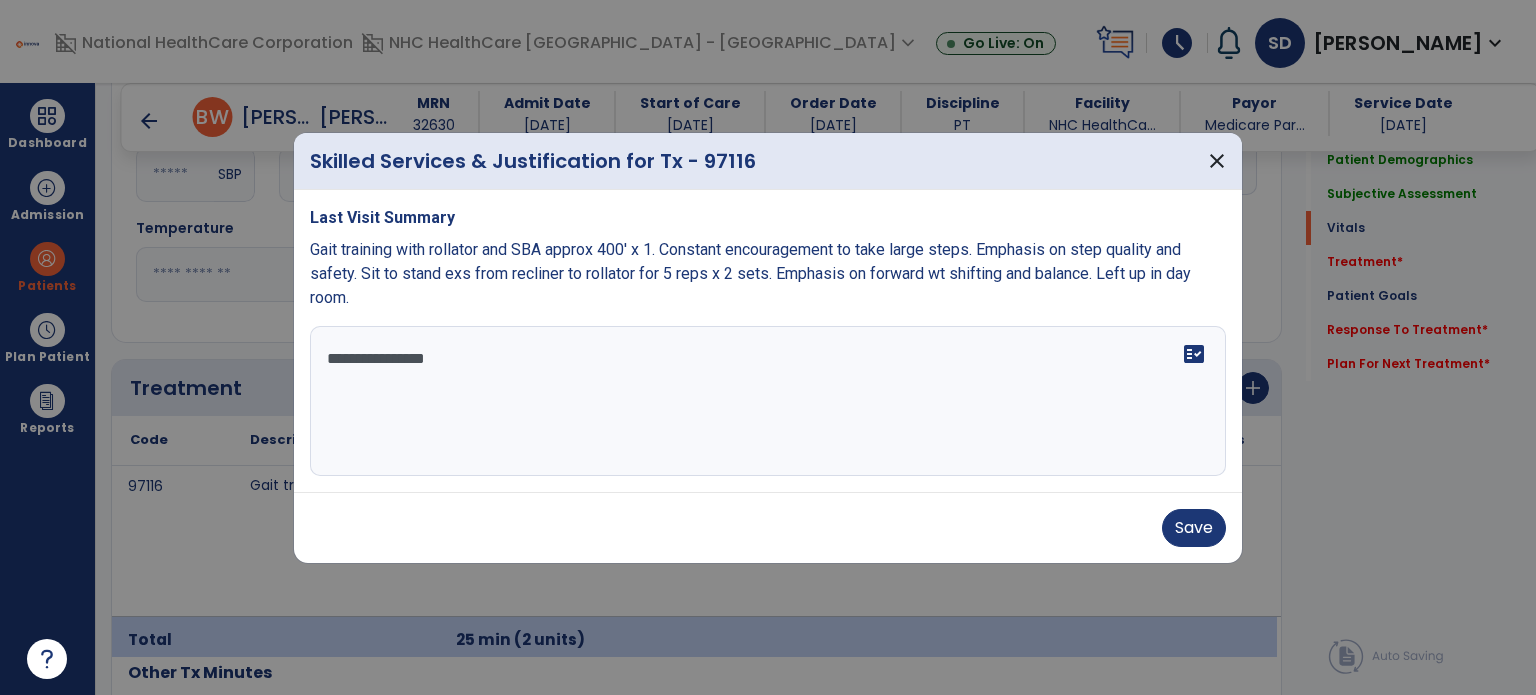 click on "**********" at bounding box center [768, 401] 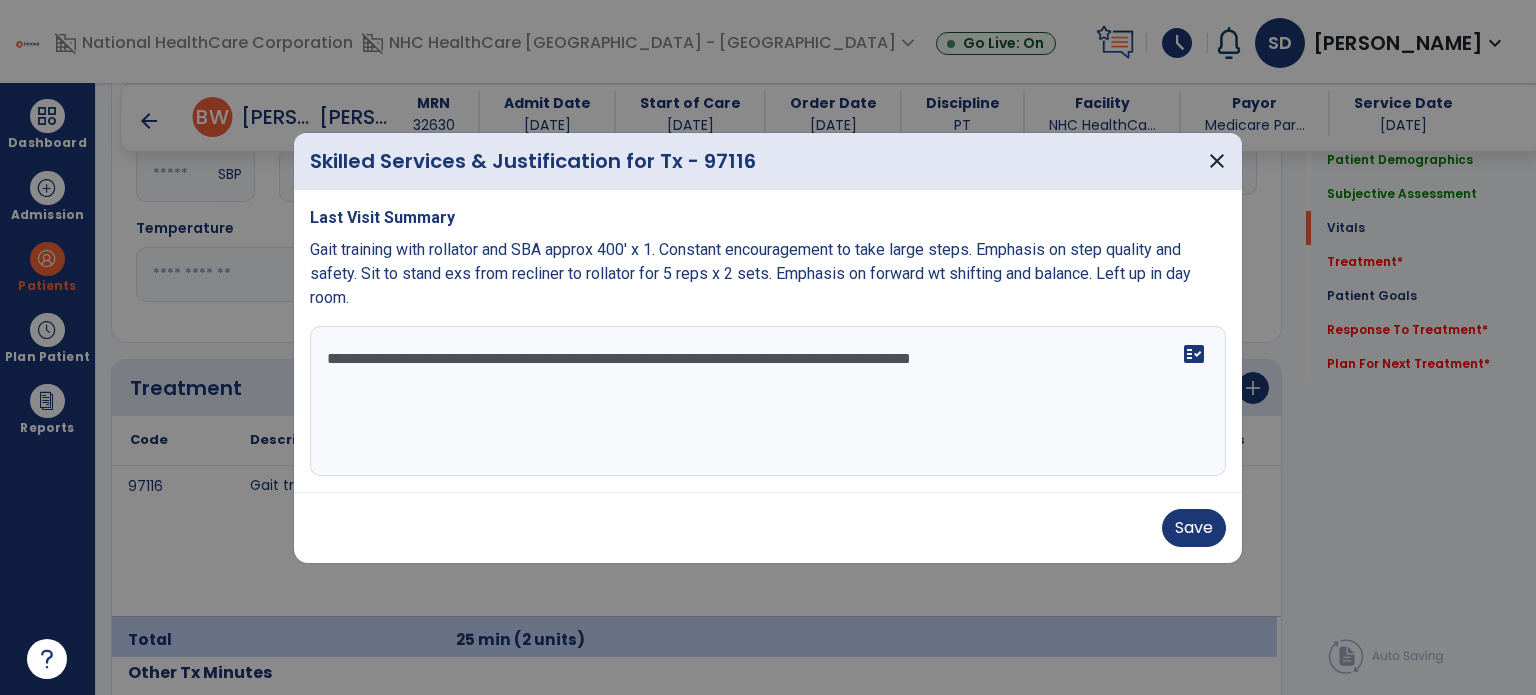 click on "**********" at bounding box center (768, 401) 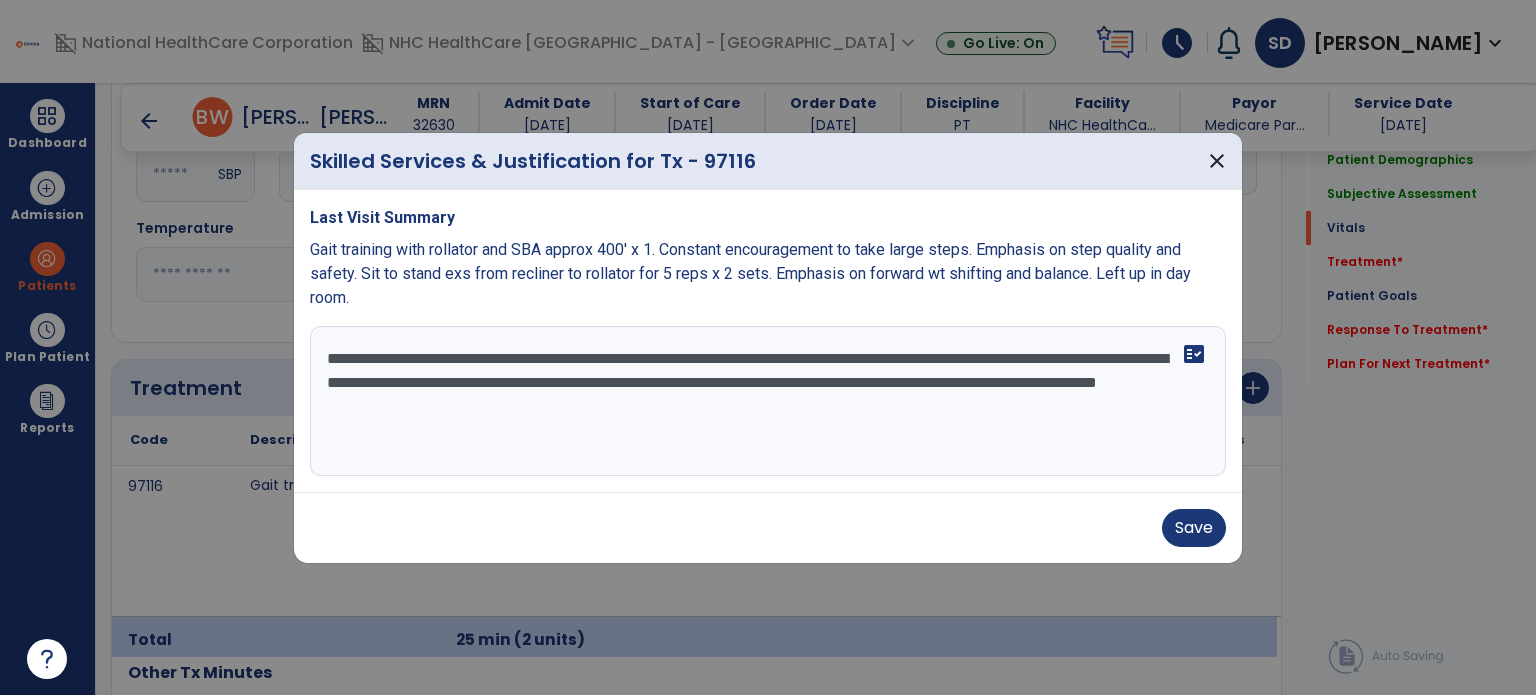type on "**********" 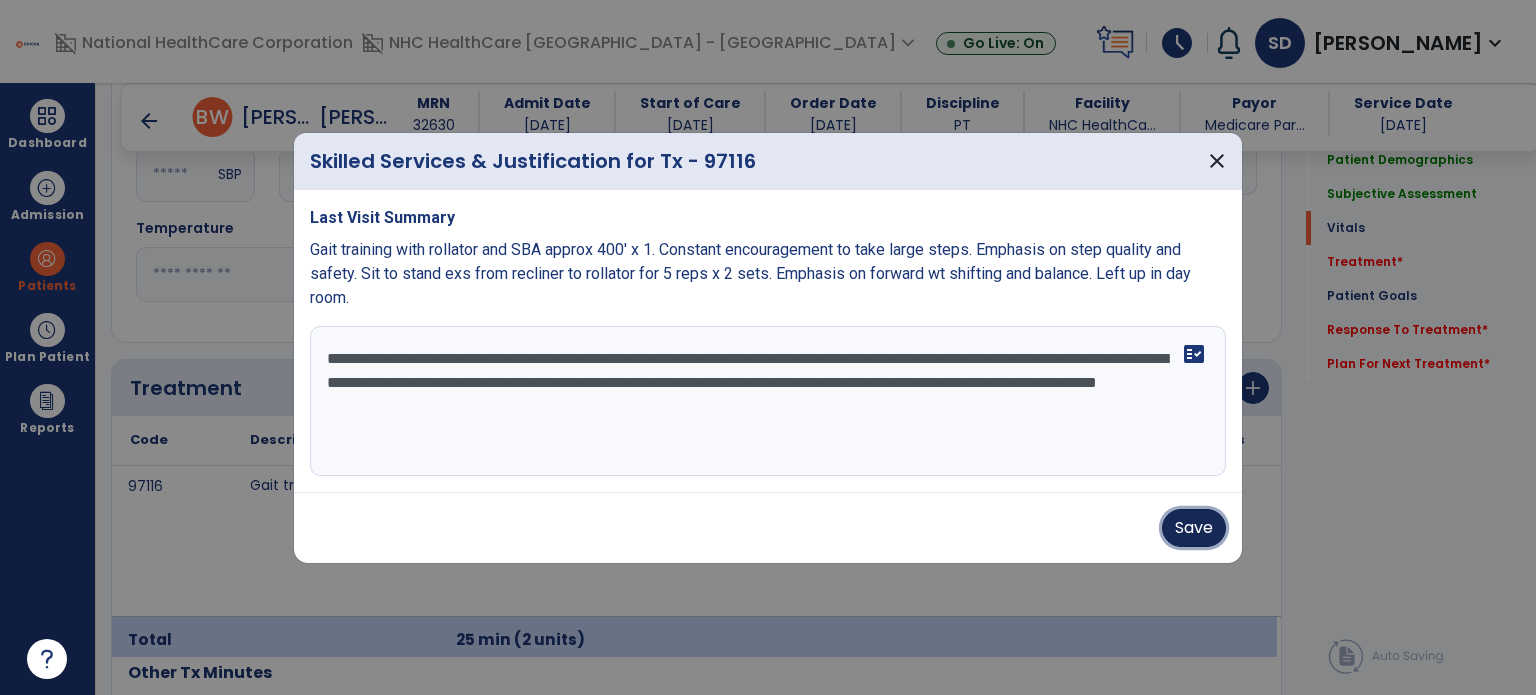 click on "Save" at bounding box center [1194, 528] 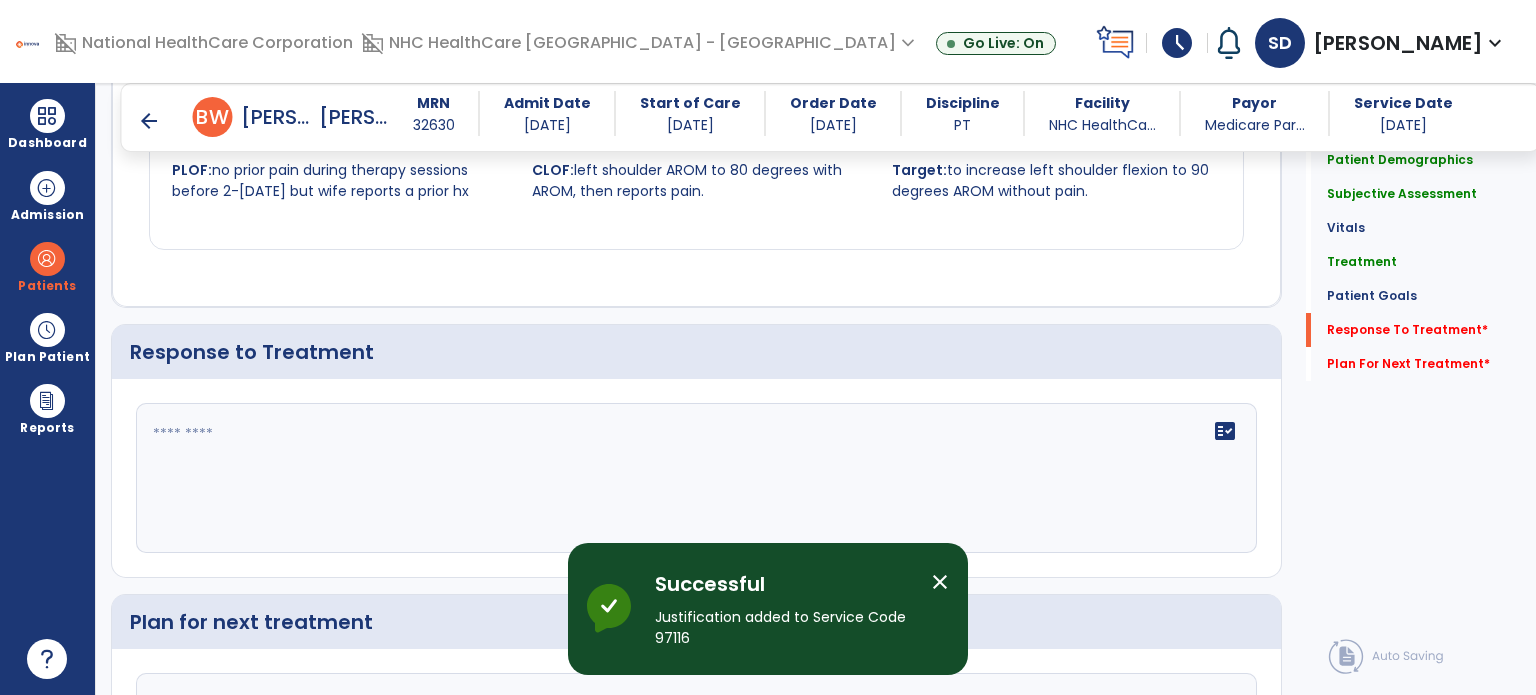 scroll, scrollTop: 2500, scrollLeft: 0, axis: vertical 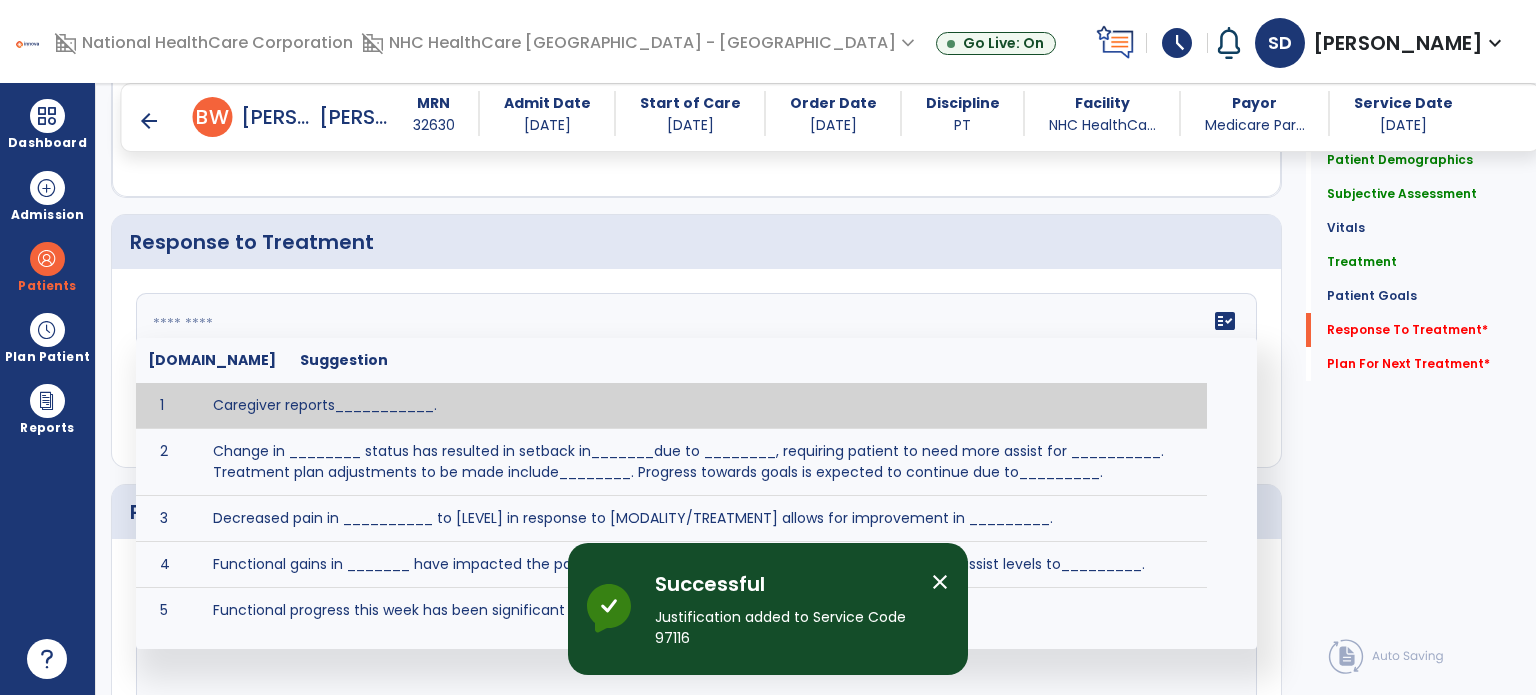 click on "fact_check  Sr.No Suggestion 1 Caregiver reports___________. 2 Change in ________ status has resulted in setback in_______due to ________, requiring patient to need more assist for __________.   Treatment plan adjustments to be made include________.  Progress towards goals is expected to continue due to_________. 3 Decreased pain in __________ to [LEVEL] in response to [MODALITY/TREATMENT] allows for improvement in _________. 4 Functional gains in _______ have impacted the patient's ability to perform_________ with a reduction in assist levels to_________. 5 Functional progress this week has been significant due to__________. 6 Gains in ________ have improved the patient's ability to perform ______with decreased levels of assist to___________. 7 Improvement in ________allows patient to tolerate higher levels of challenges in_________. 8 Pain in [AREA] has decreased to [LEVEL] in response to [TREATMENT/MODALITY], allowing fore ease in completing__________. 9 10 11 12 13 14 15 16 17 18 19 20 21" 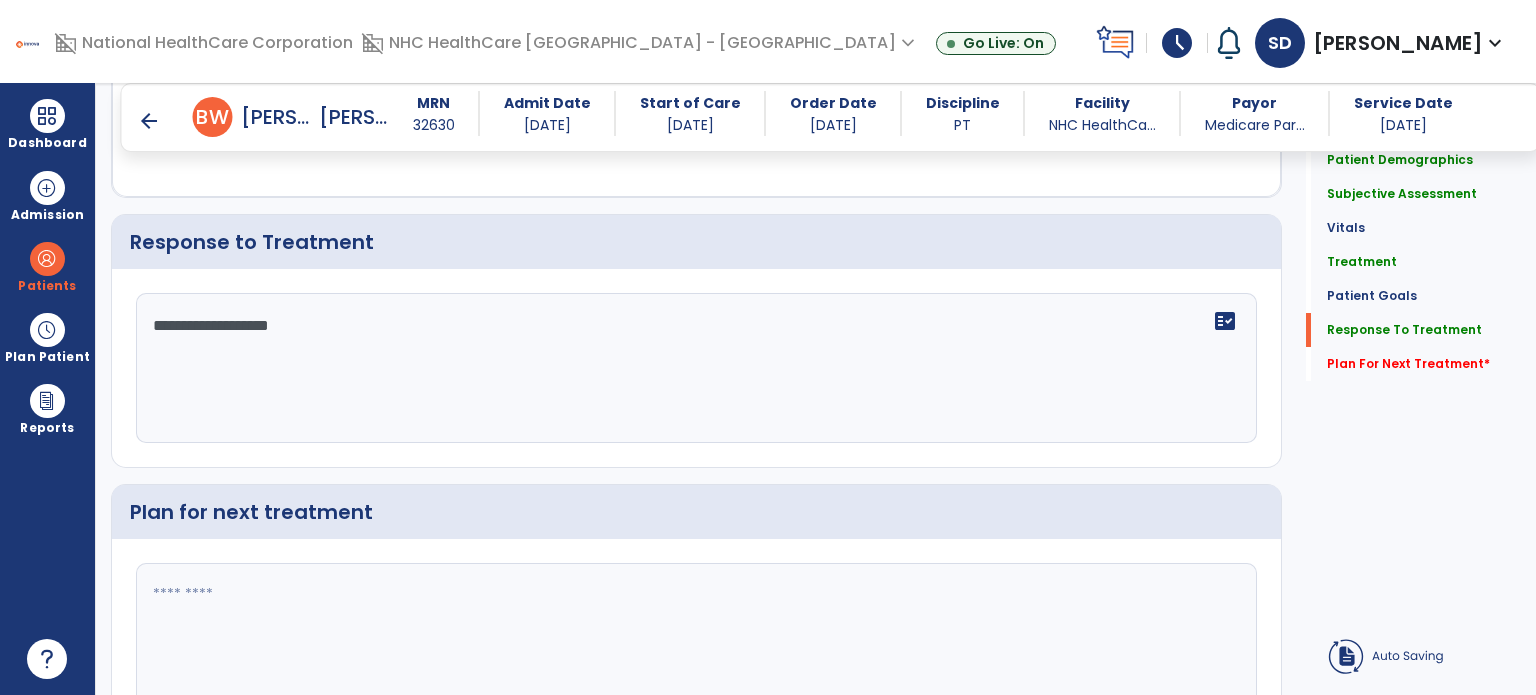 type on "**********" 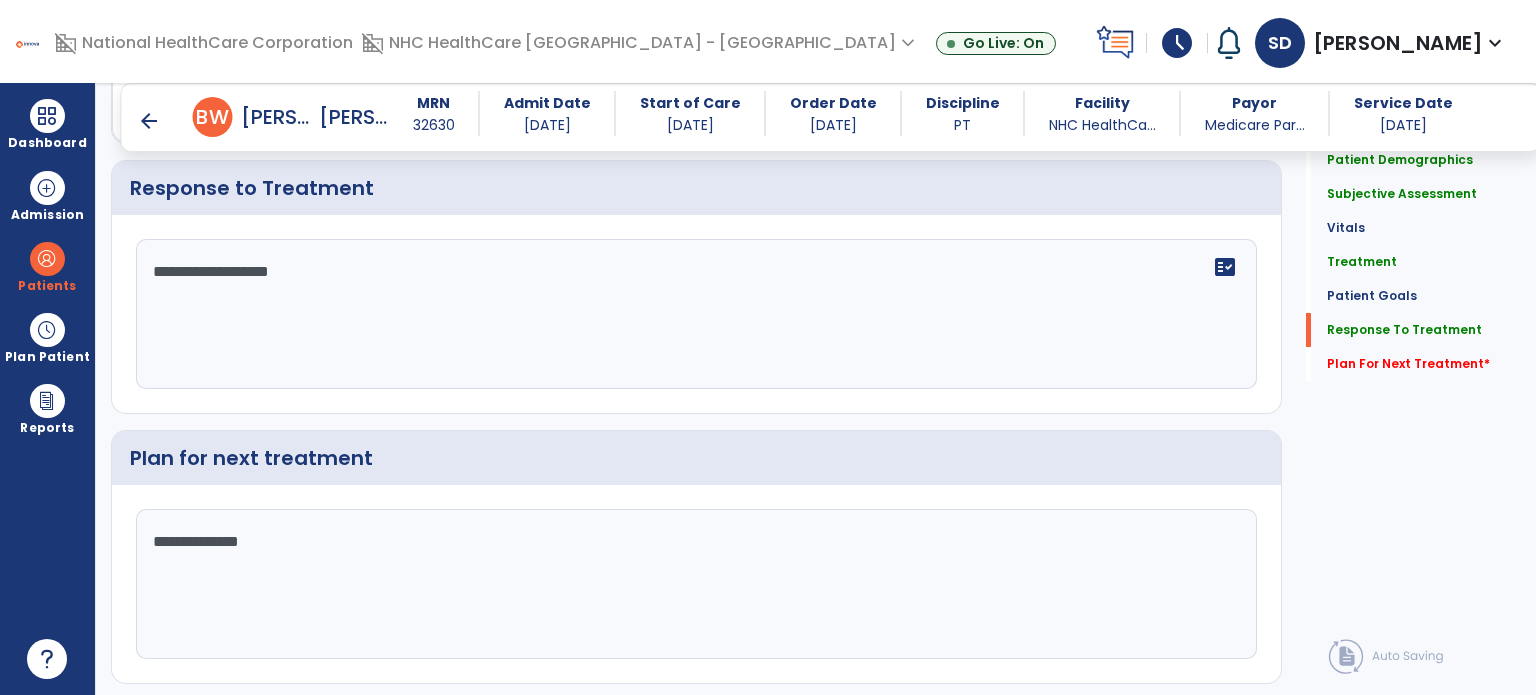 scroll, scrollTop: 2603, scrollLeft: 0, axis: vertical 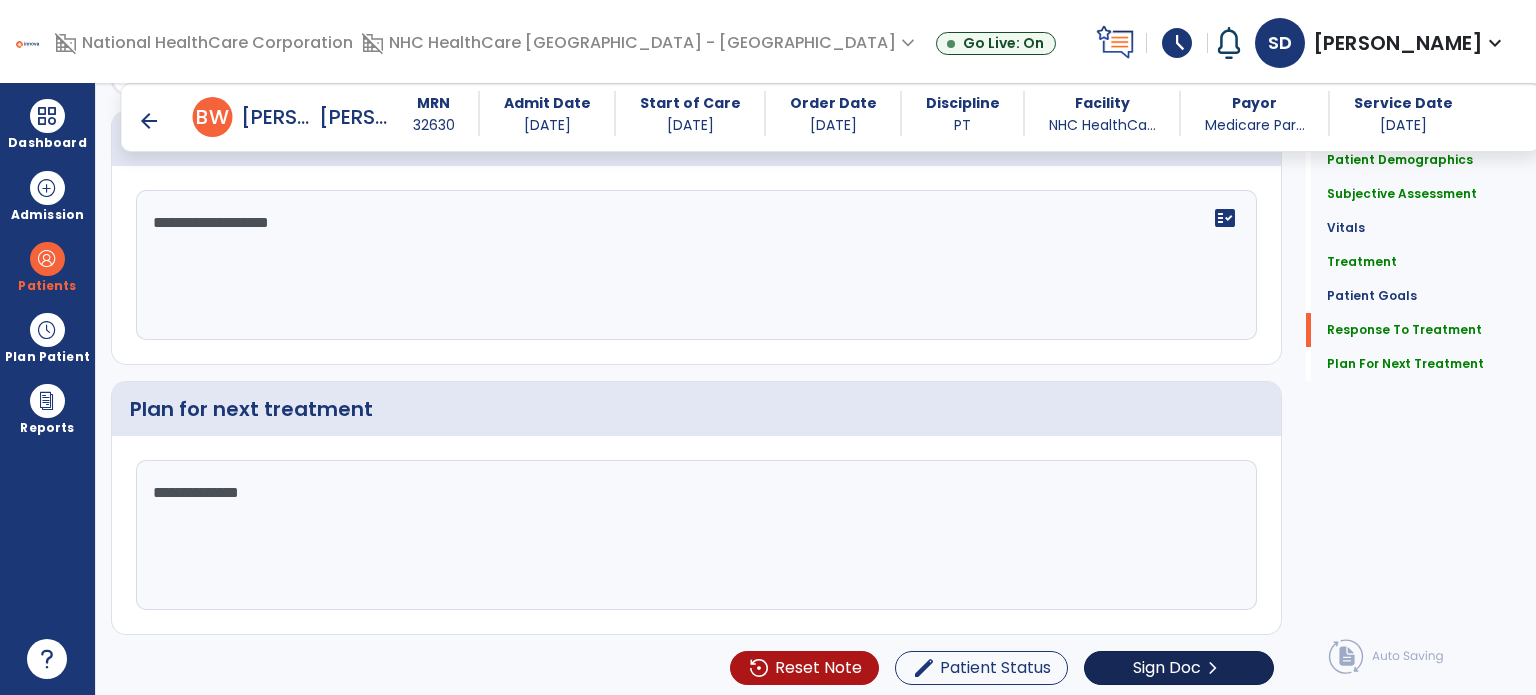 type on "**********" 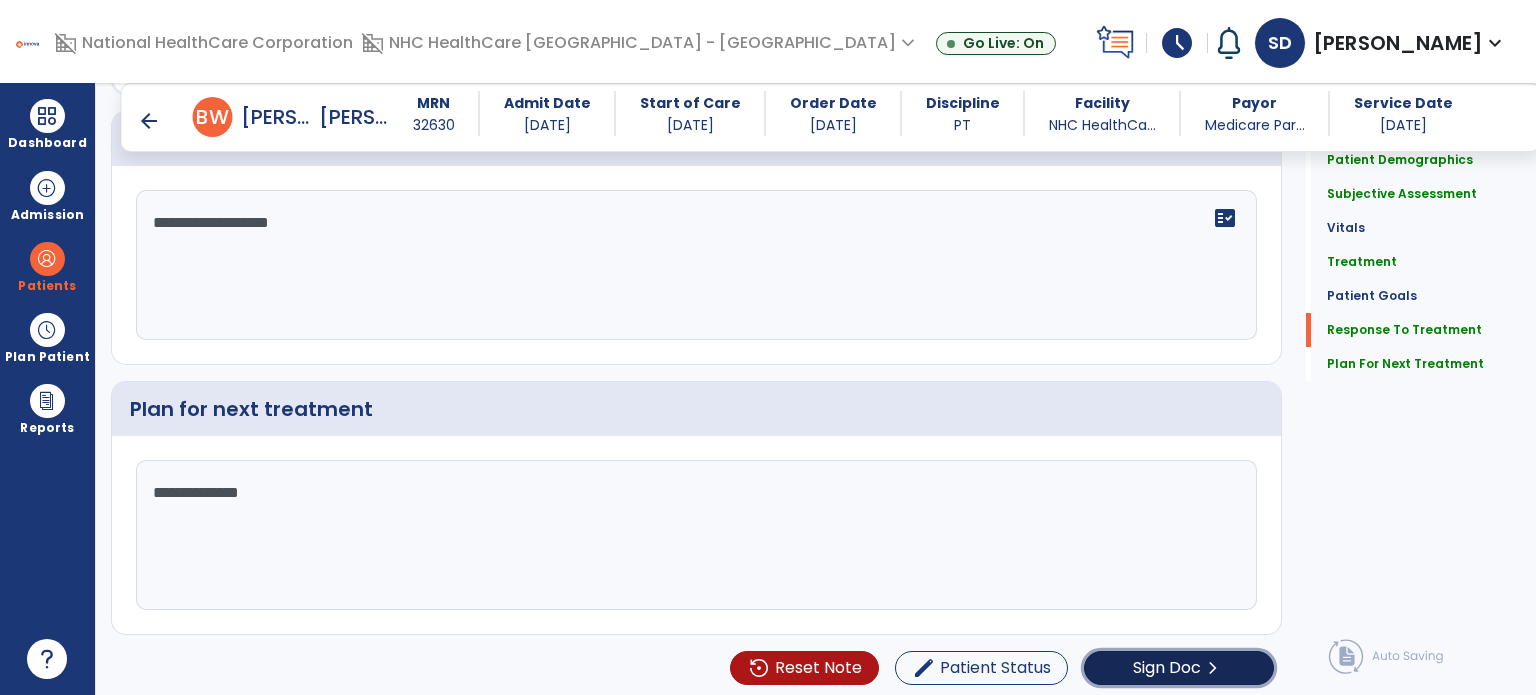 click on "Sign Doc" 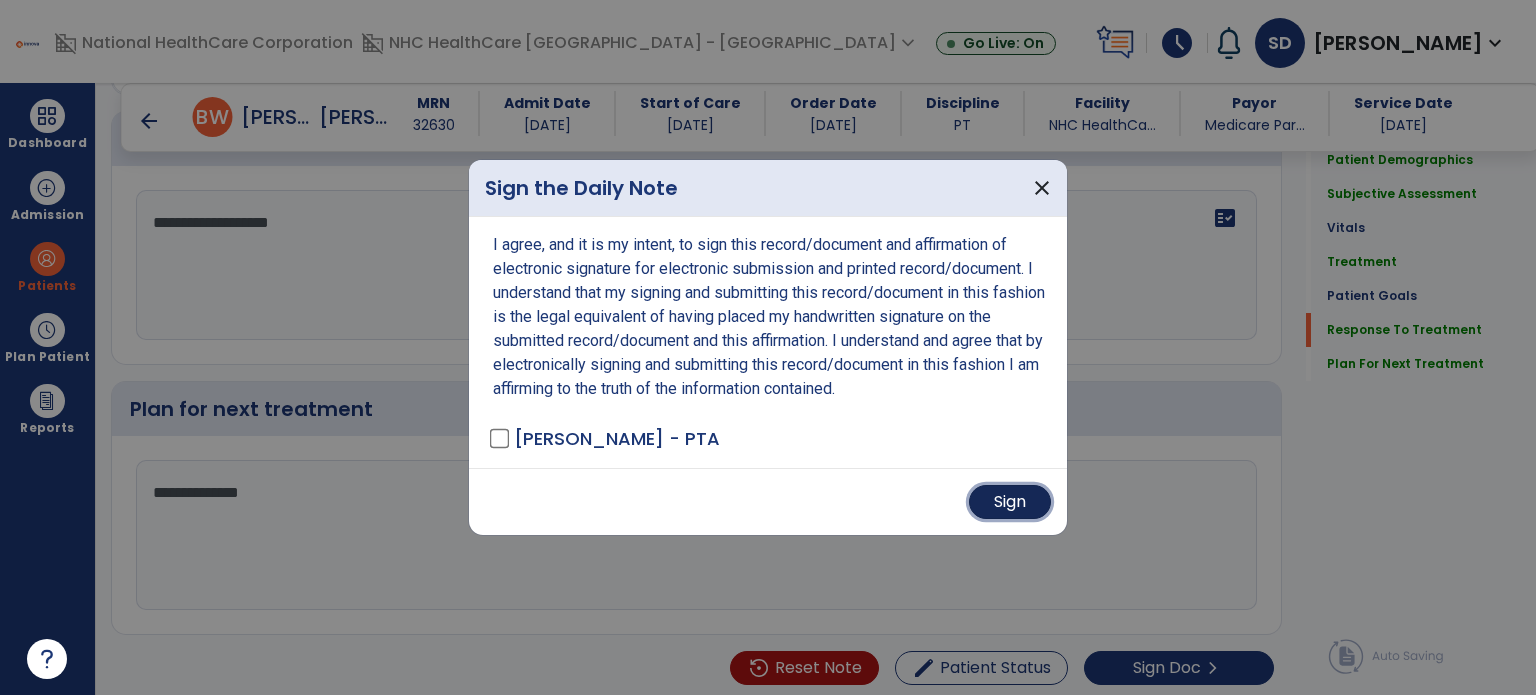 click on "Sign" at bounding box center (1010, 502) 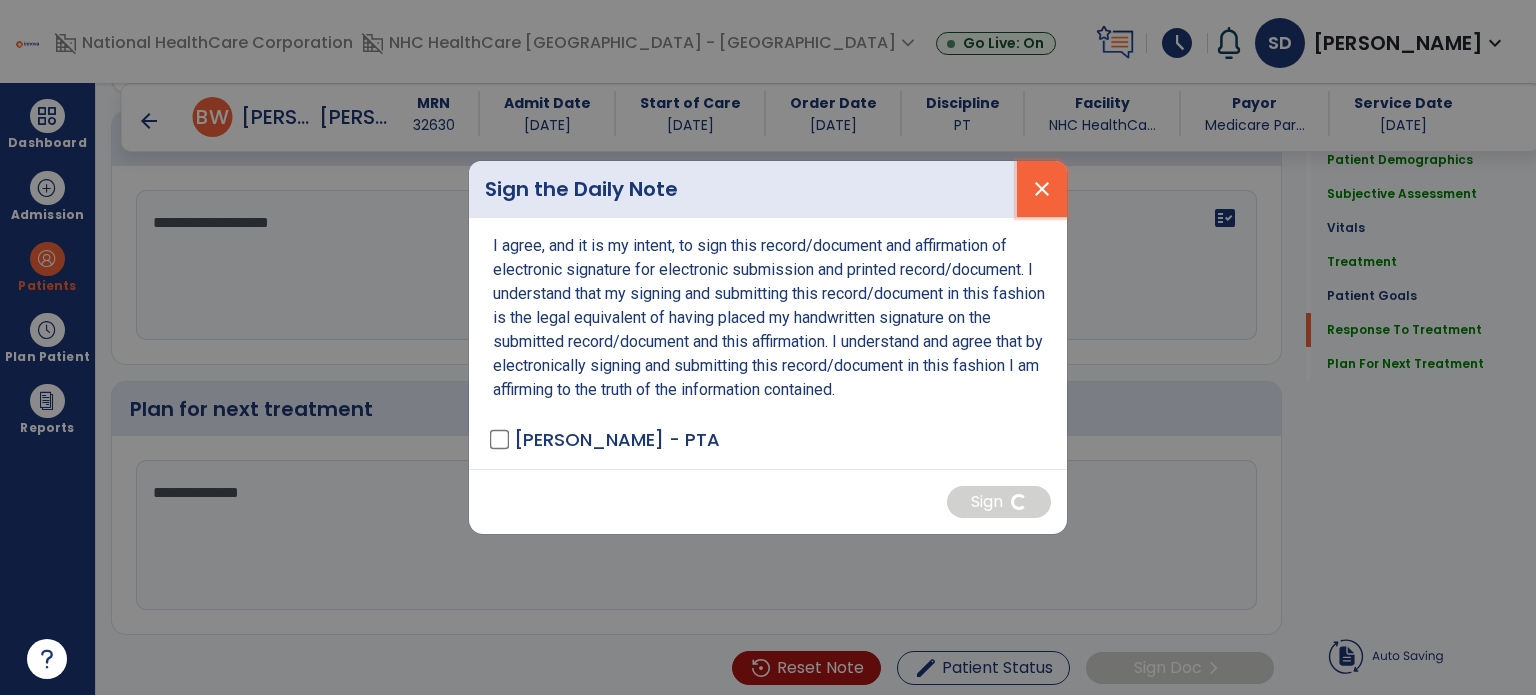 click on "close" at bounding box center [1042, 189] 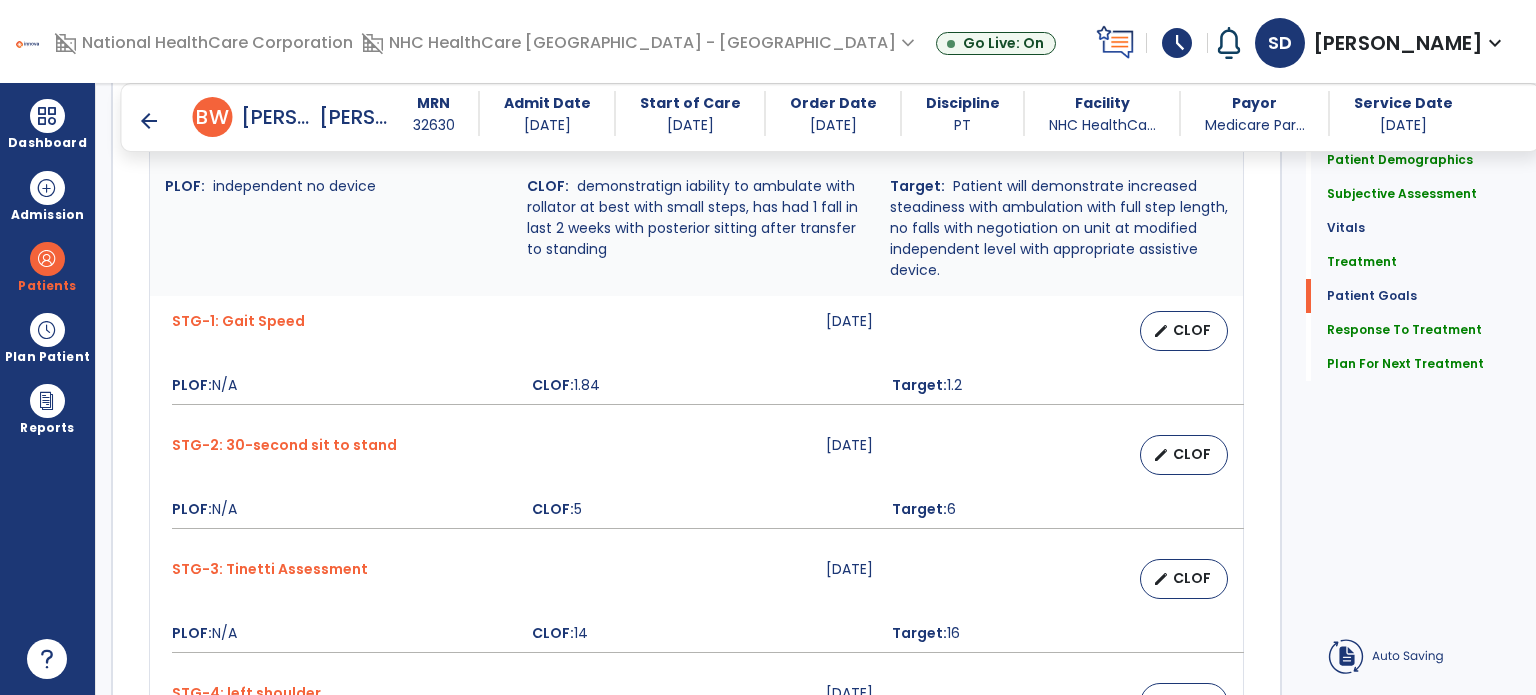 scroll, scrollTop: 1103, scrollLeft: 0, axis: vertical 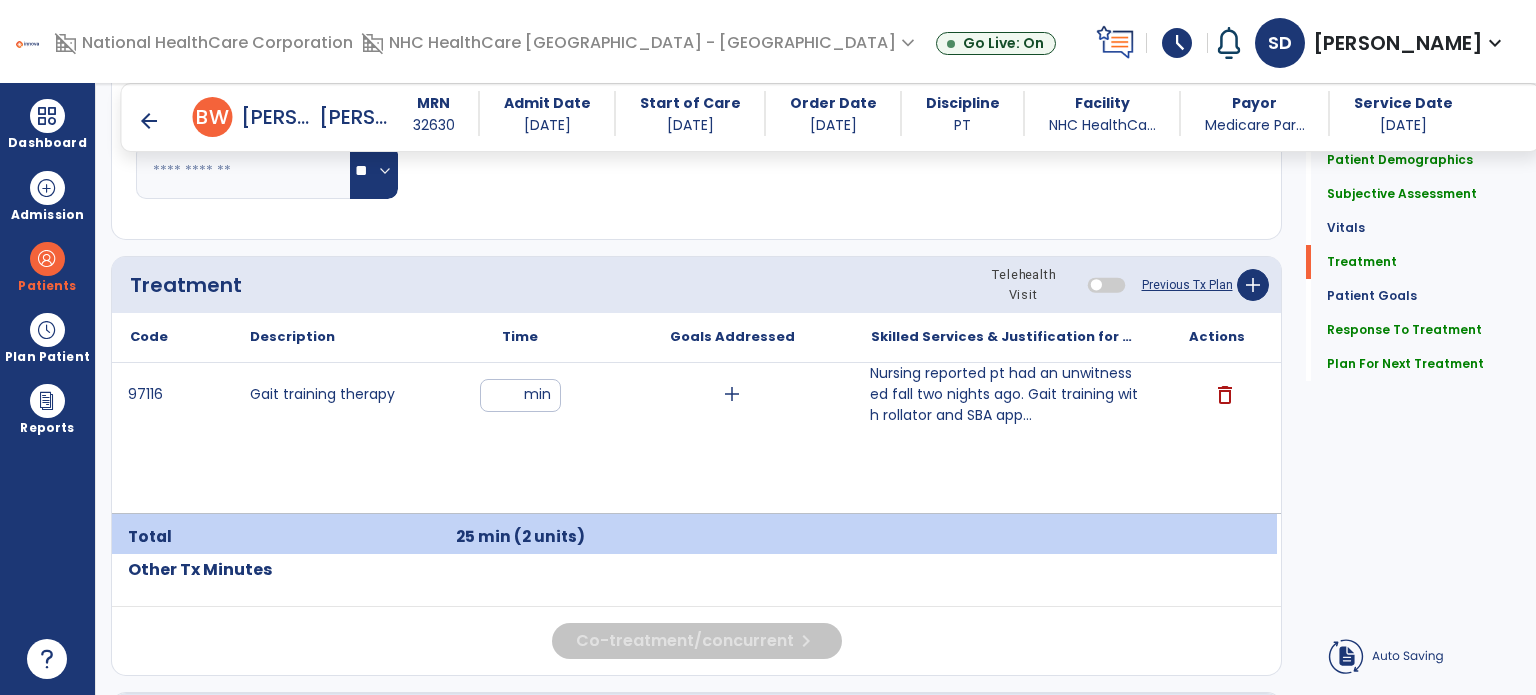click on "arrow_back" at bounding box center (149, 121) 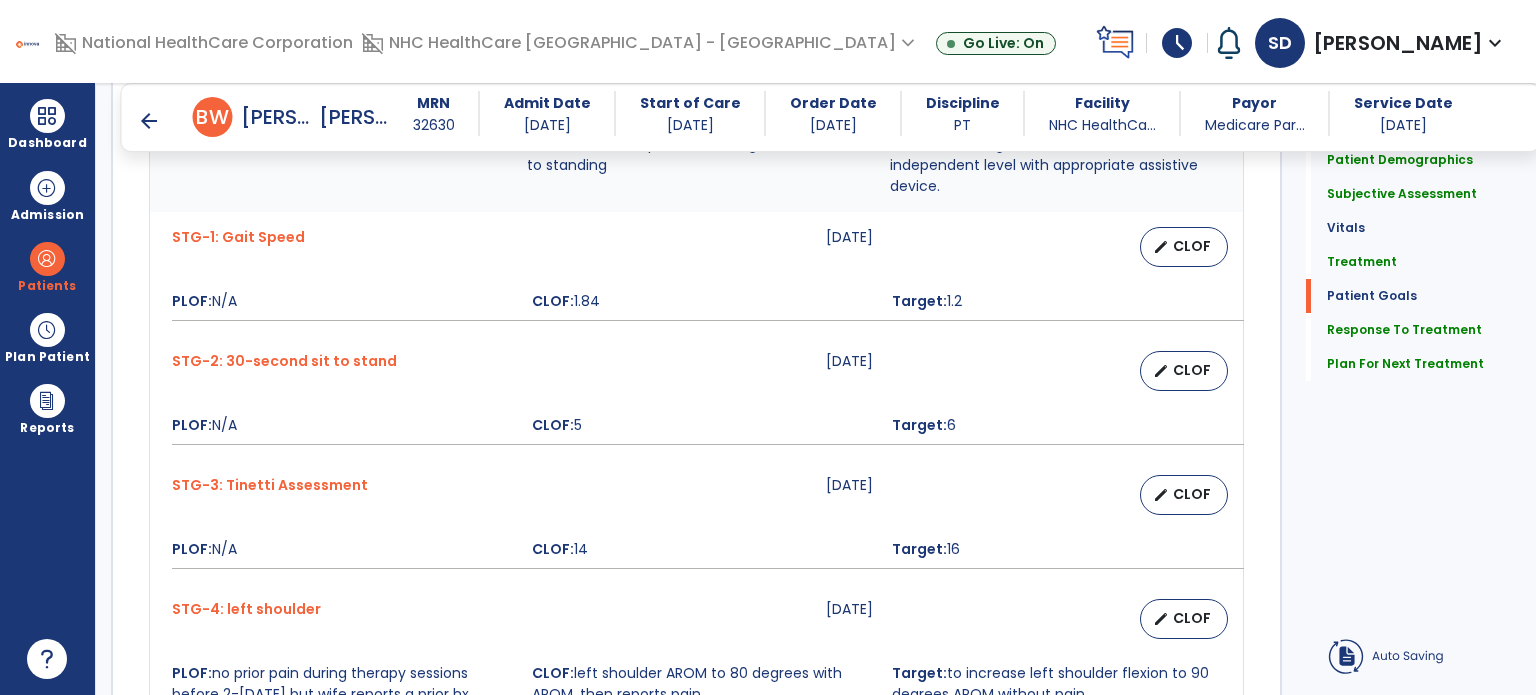 scroll, scrollTop: 2000, scrollLeft: 0, axis: vertical 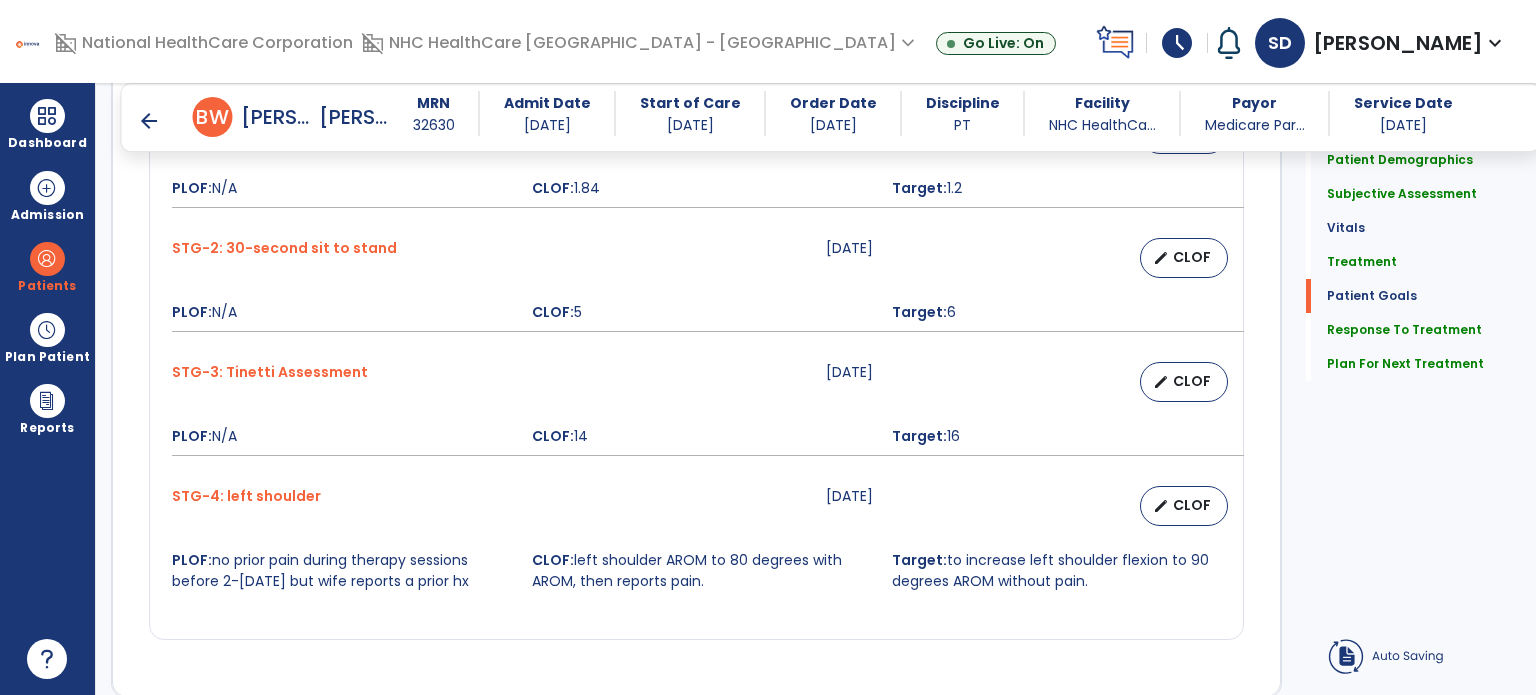 click on "Quick Links  Patient Demographics   Patient Demographics   Subjective Assessment   Subjective Assessment   Vitals   Vitals   Treatment   Treatment   Patient Goals   Patient Goals   Response To Treatment   Response To Treatment   Plan For Next Treatment   Plan For Next Treatment" 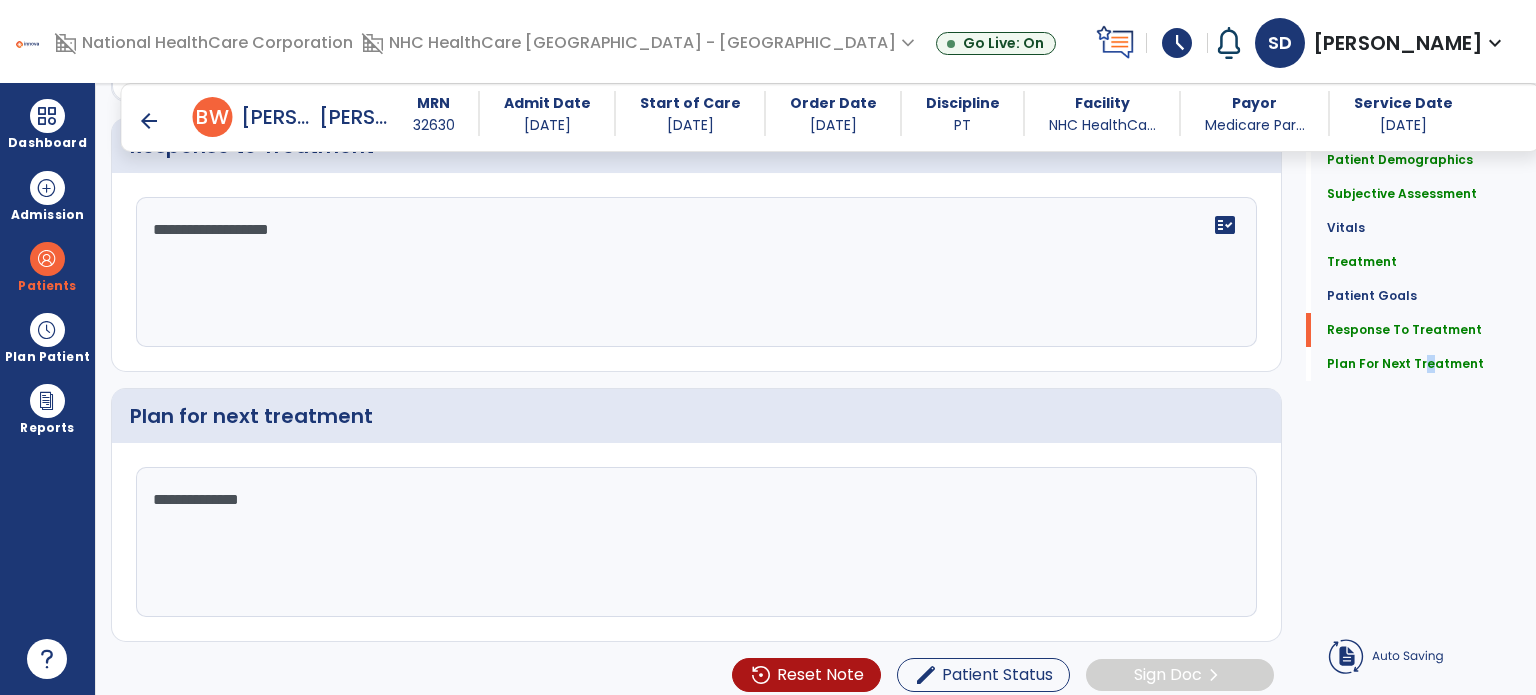 scroll, scrollTop: 2603, scrollLeft: 0, axis: vertical 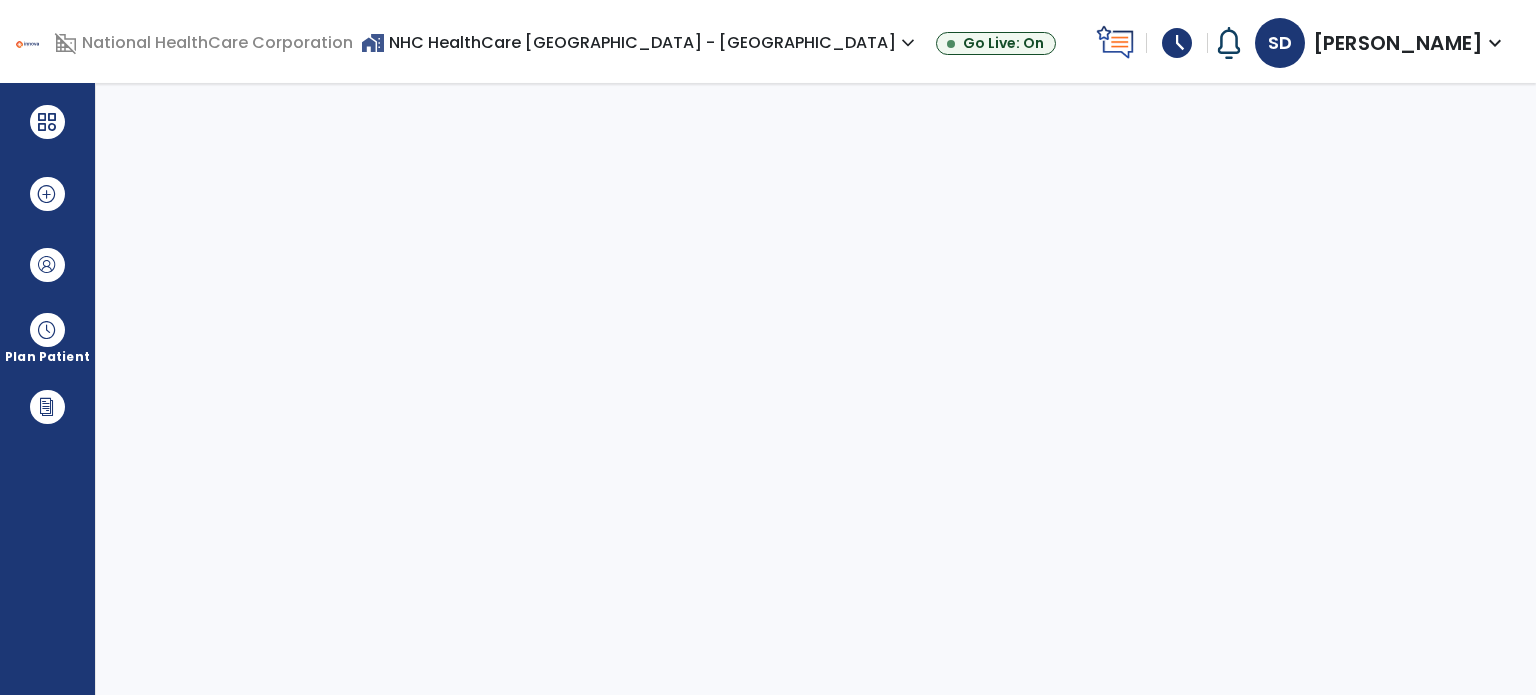 select on "****" 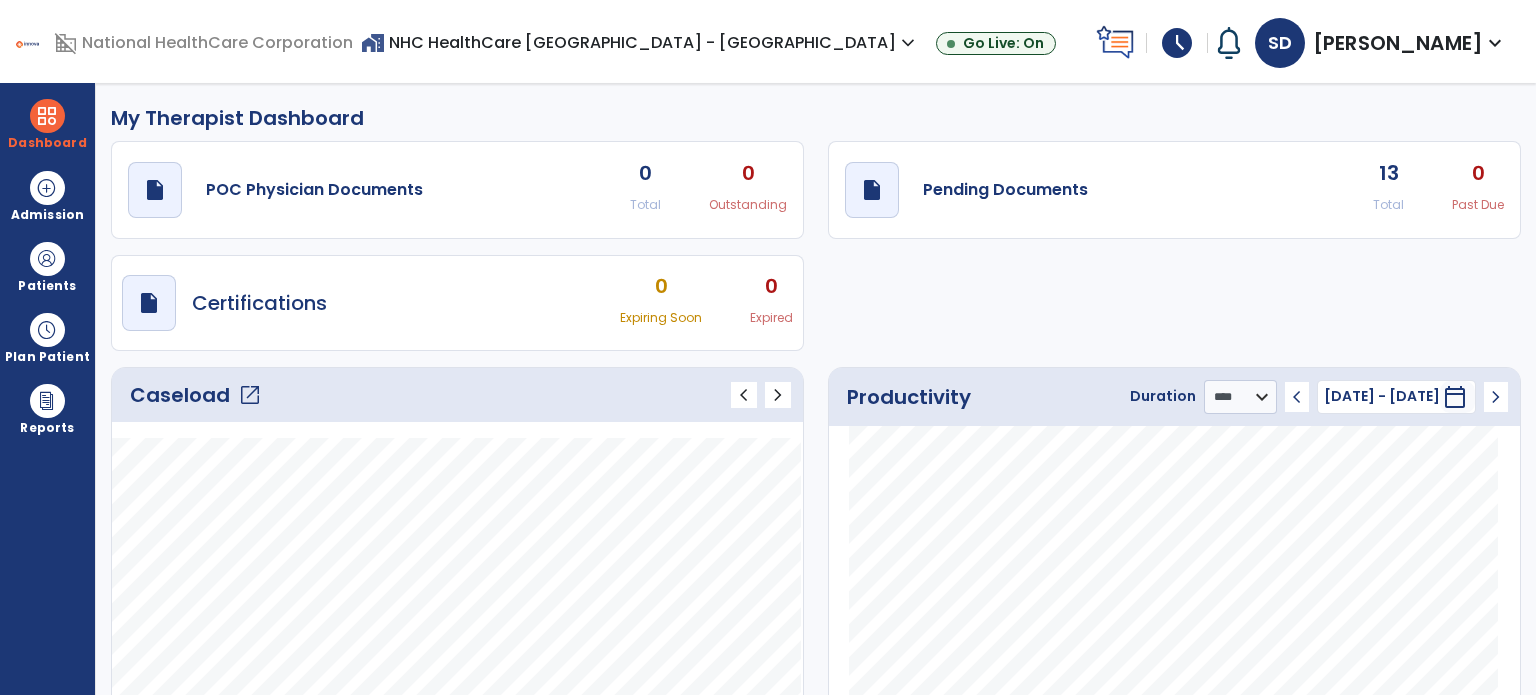 click on "open_in_new" 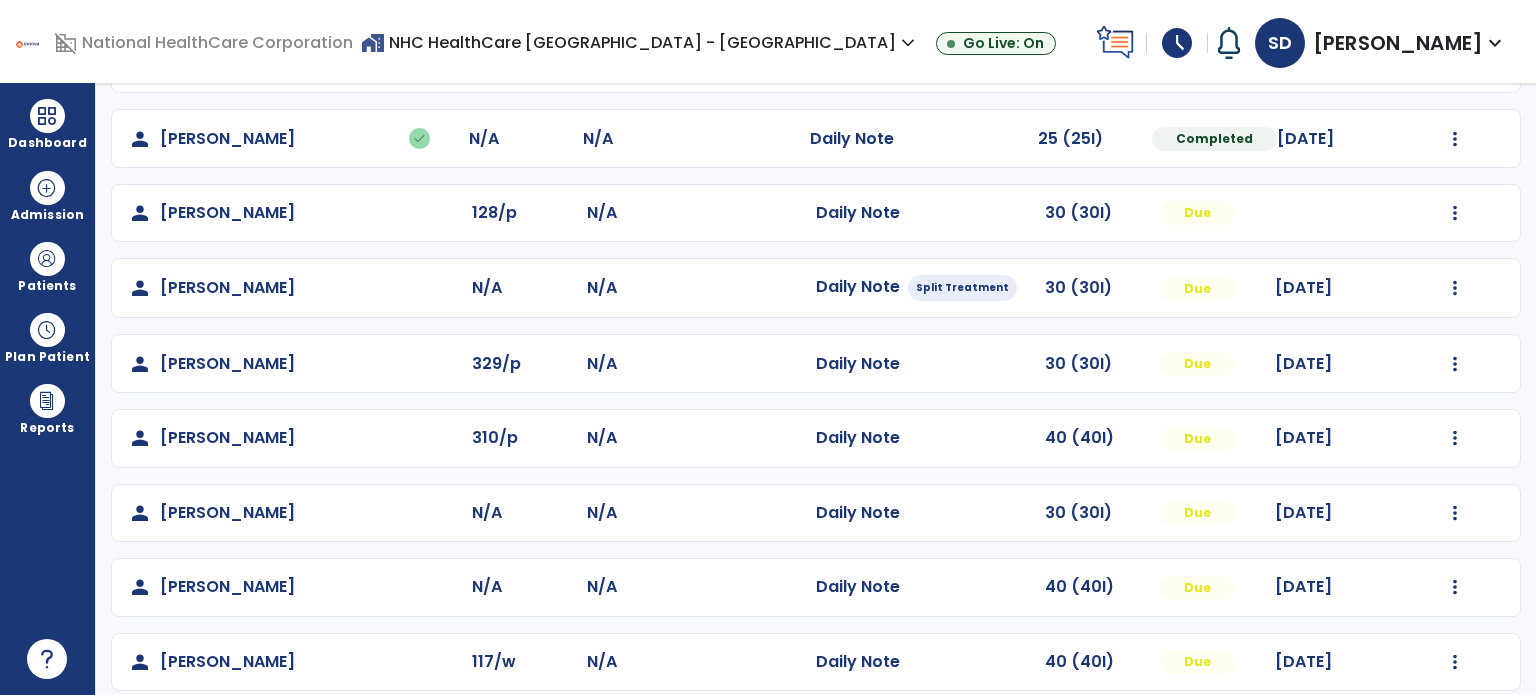 scroll, scrollTop: 500, scrollLeft: 0, axis: vertical 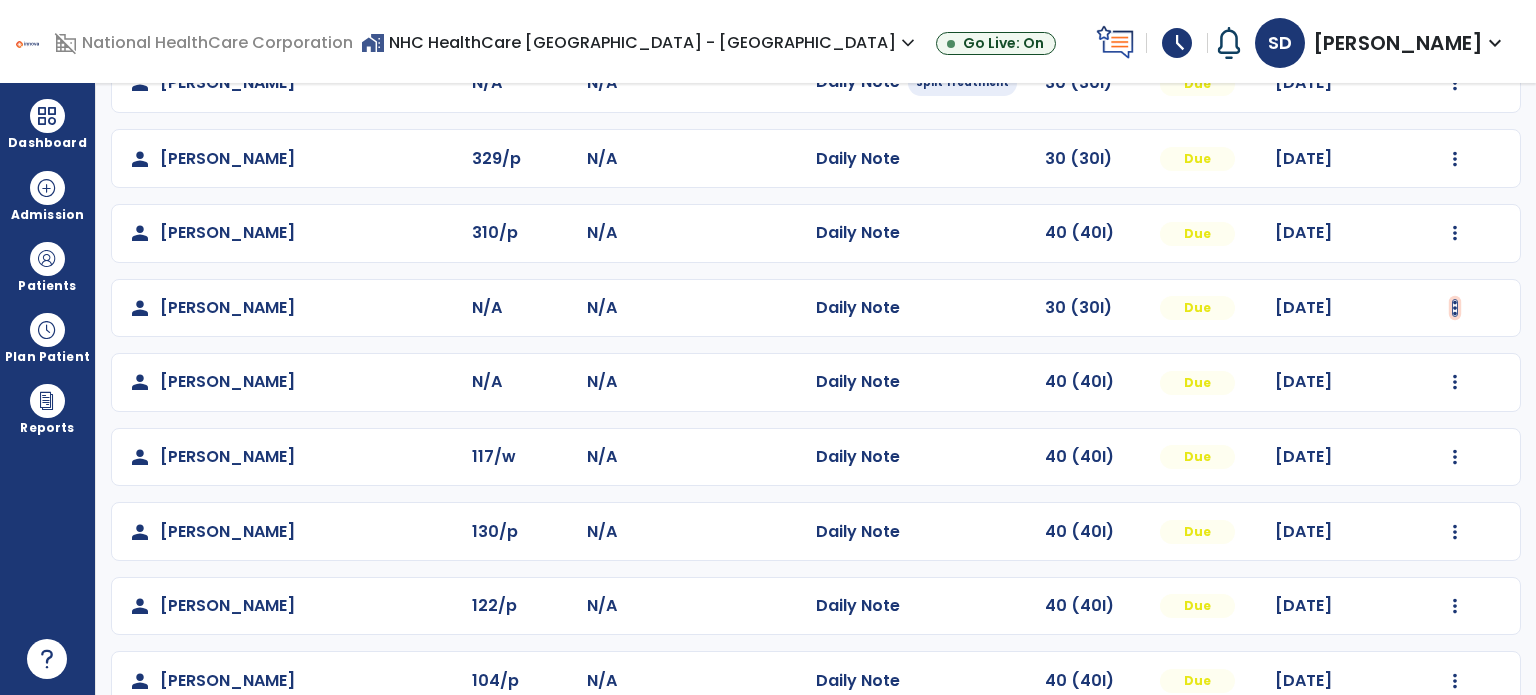 click at bounding box center (1455, -141) 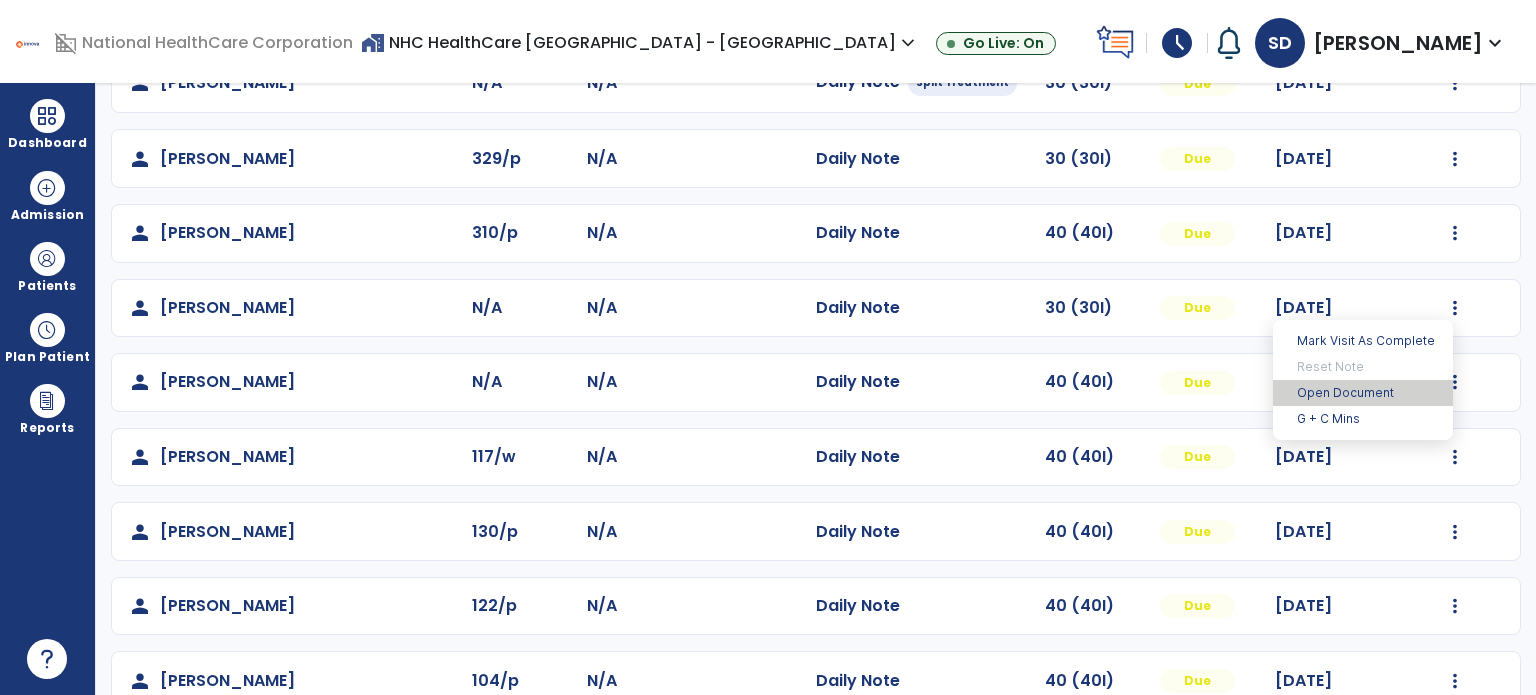 click on "Open Document" at bounding box center (1363, 393) 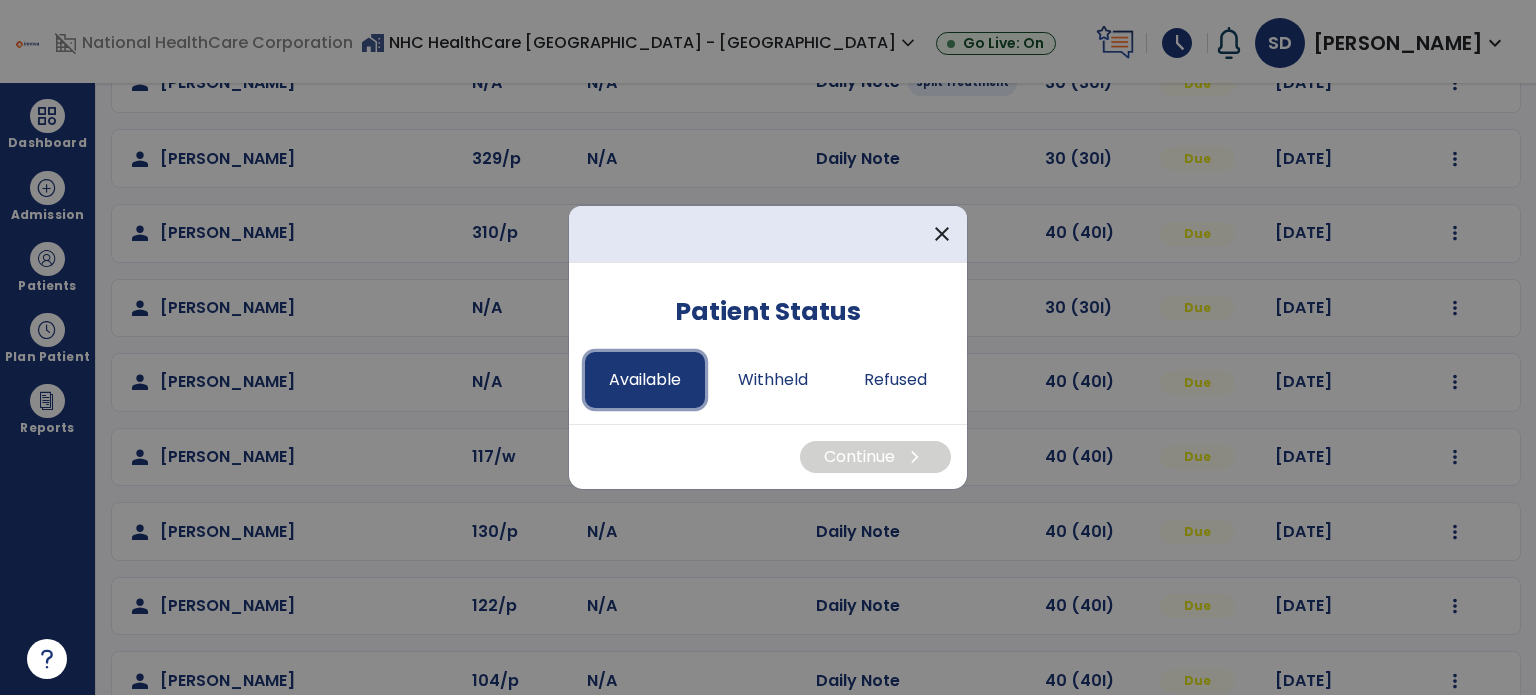 click on "Available" at bounding box center (645, 380) 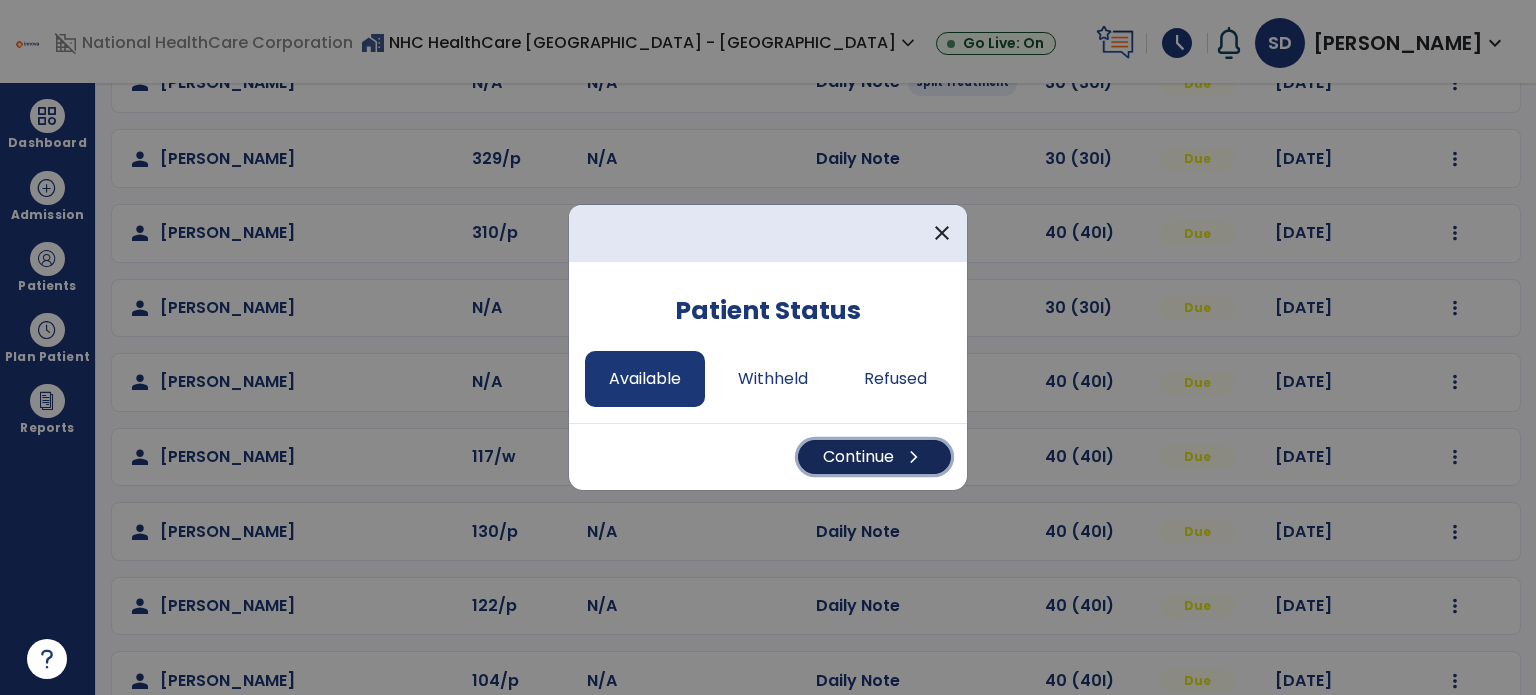 click on "Continue   chevron_right" at bounding box center [874, 457] 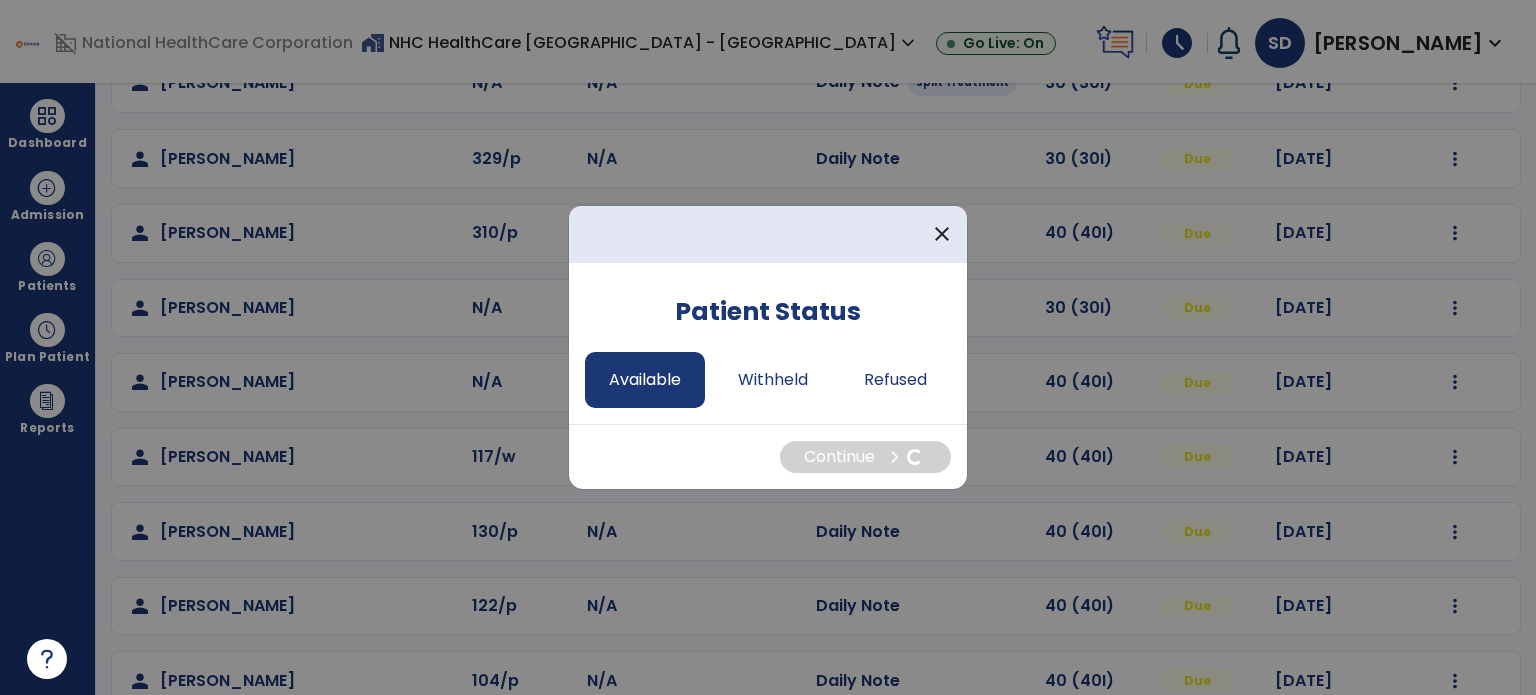 select on "*" 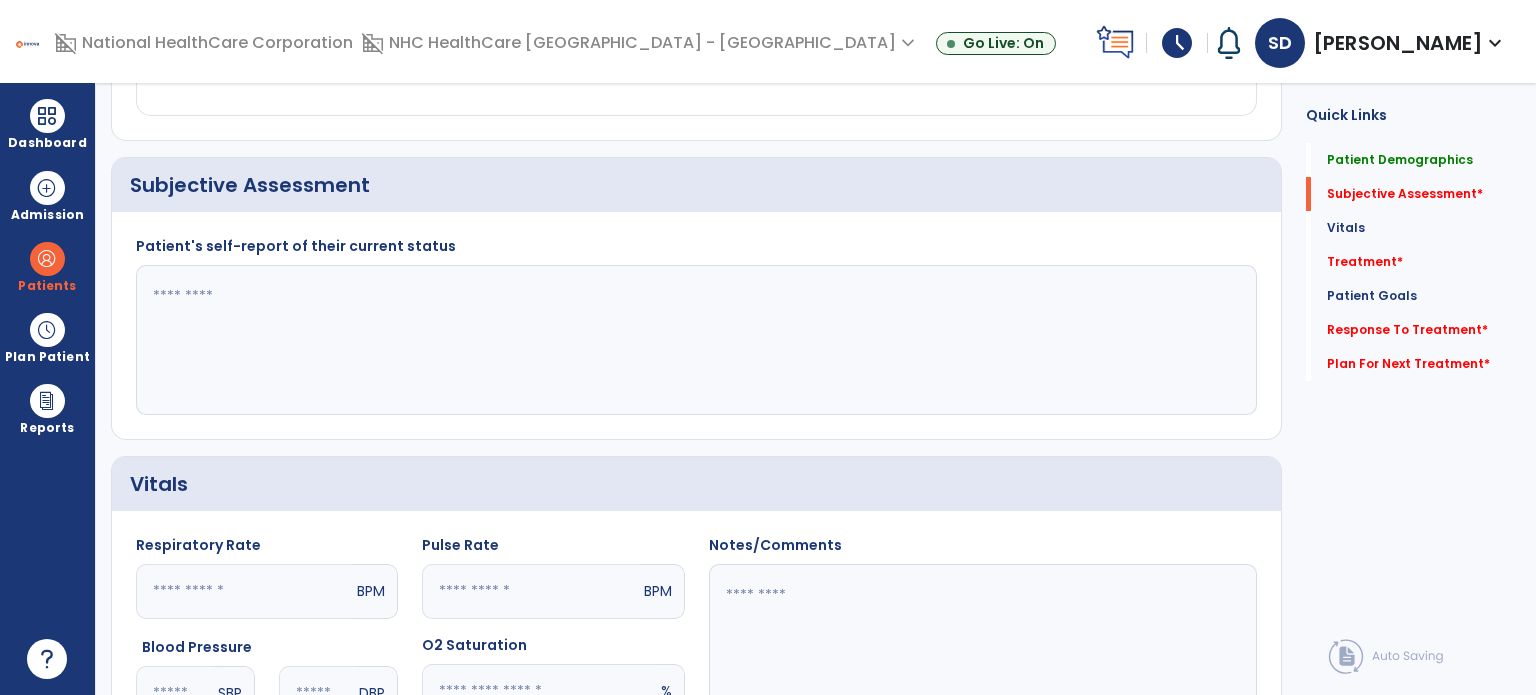 click 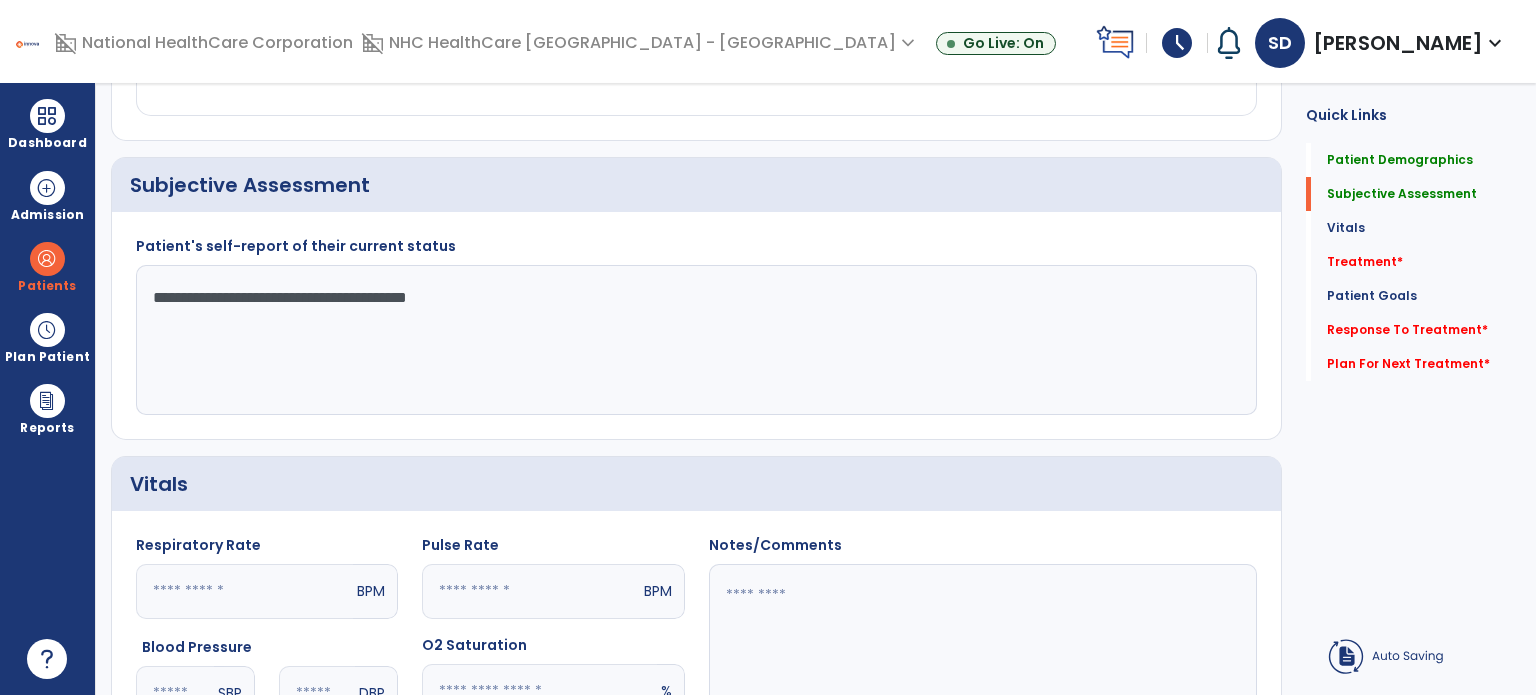 drag, startPoint x: 384, startPoint y: 297, endPoint x: 268, endPoint y: 380, distance: 142.6359 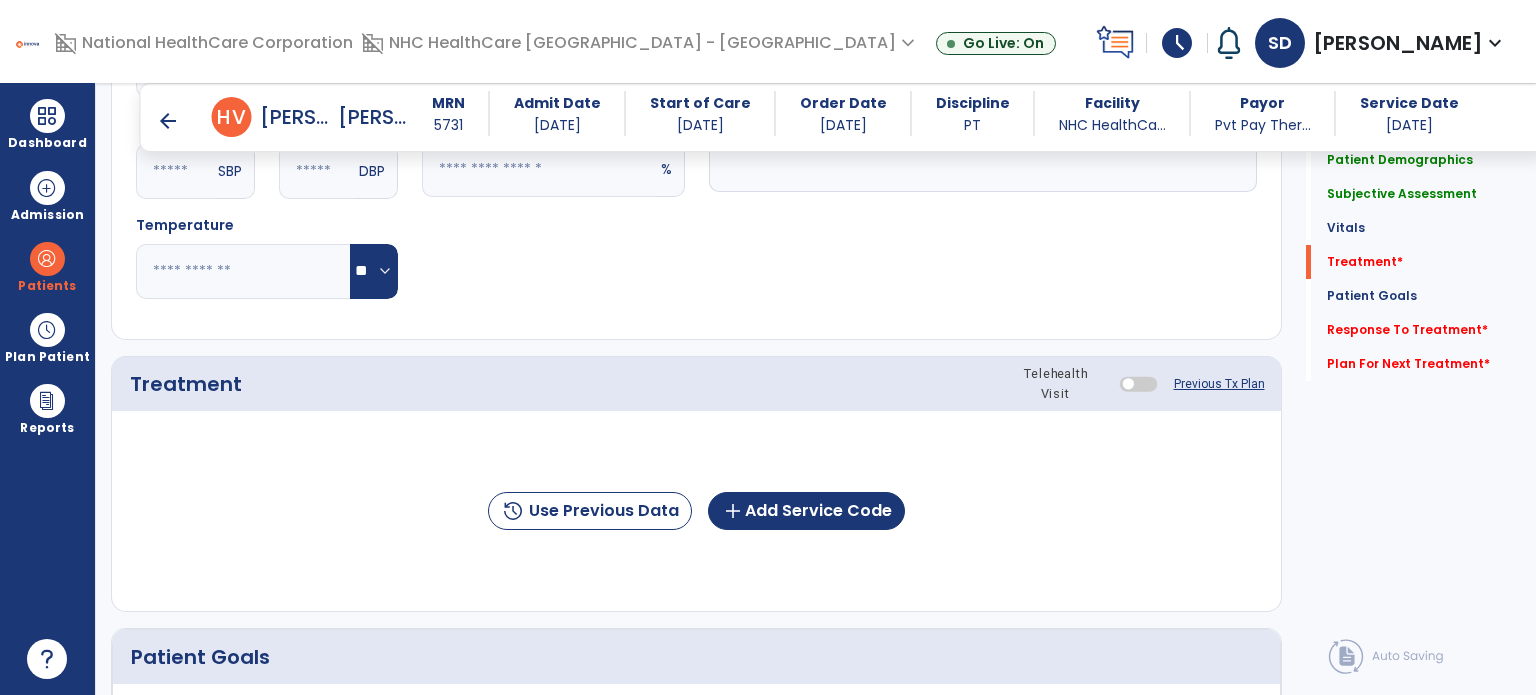 scroll, scrollTop: 1300, scrollLeft: 0, axis: vertical 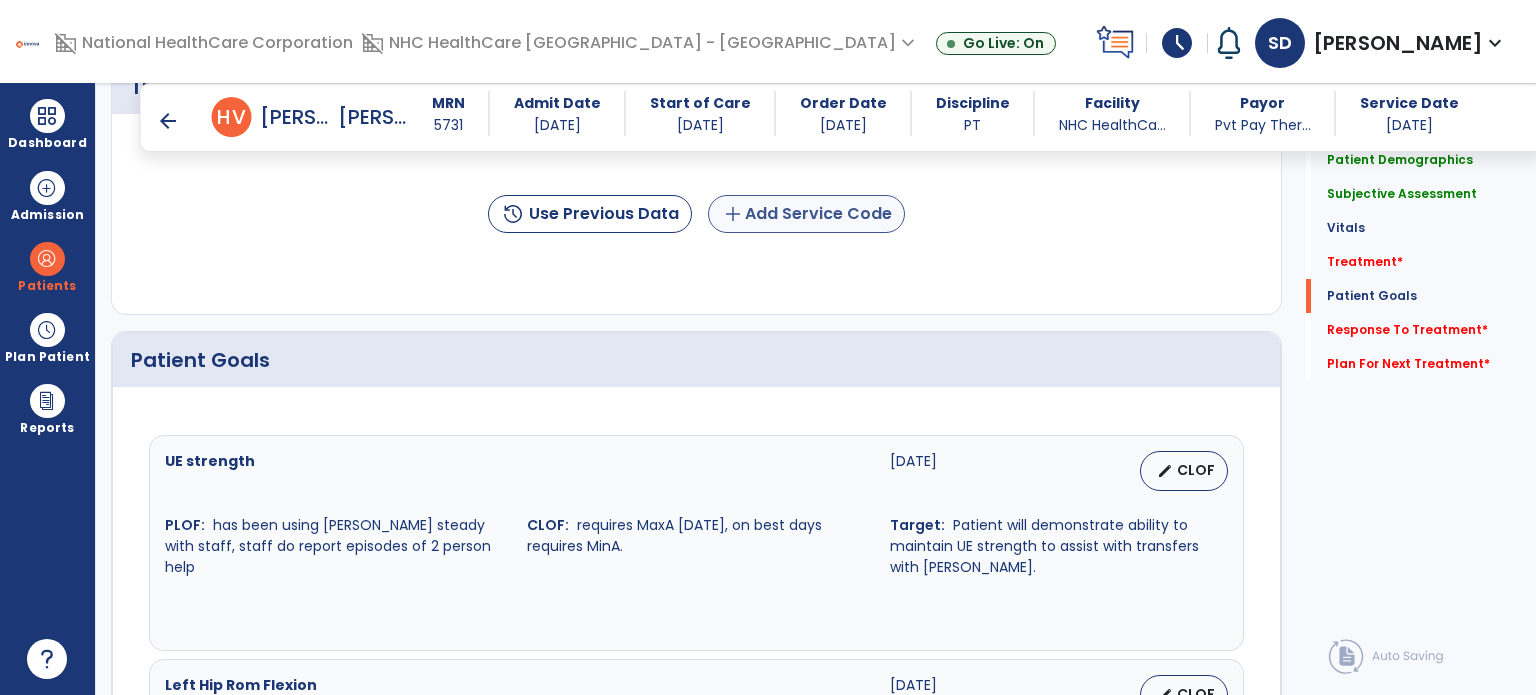 type on "**********" 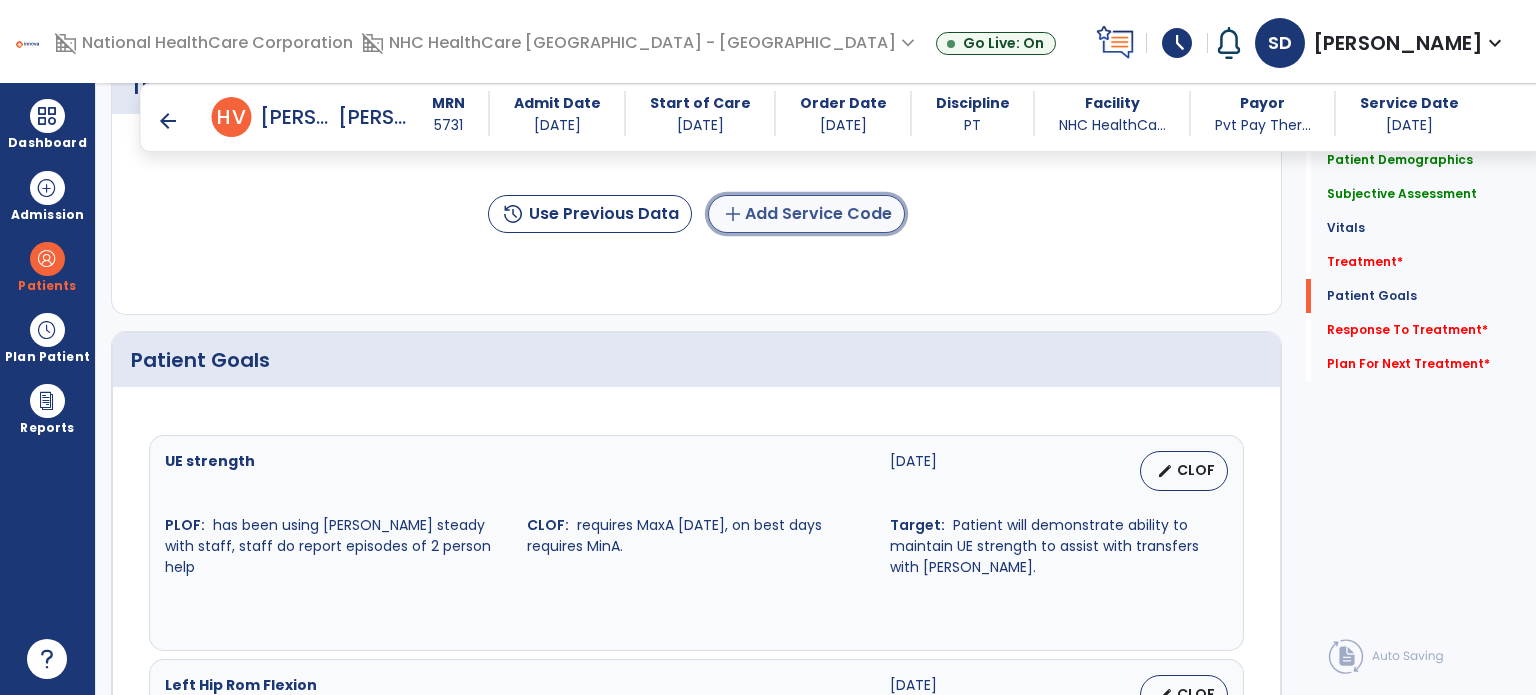 click on "add  Add Service Code" 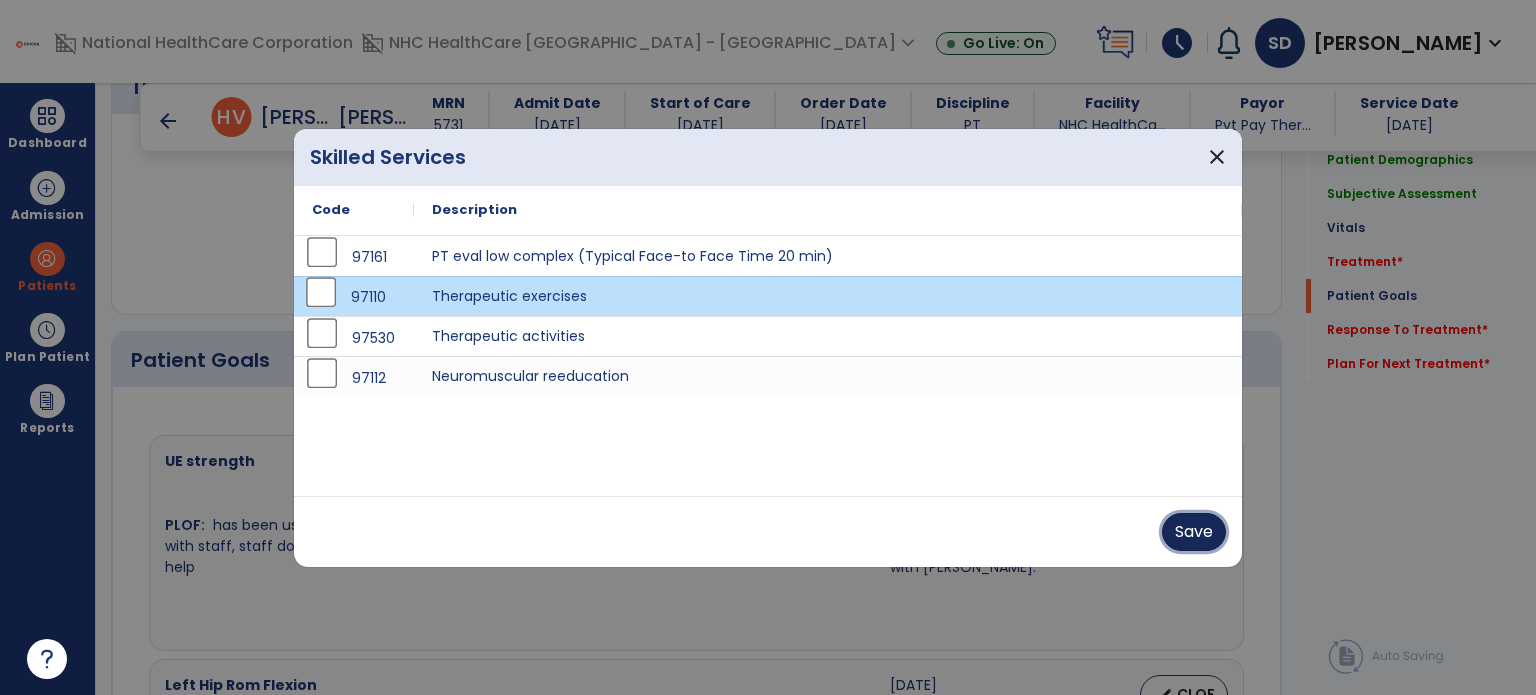 click on "Save" at bounding box center [1194, 532] 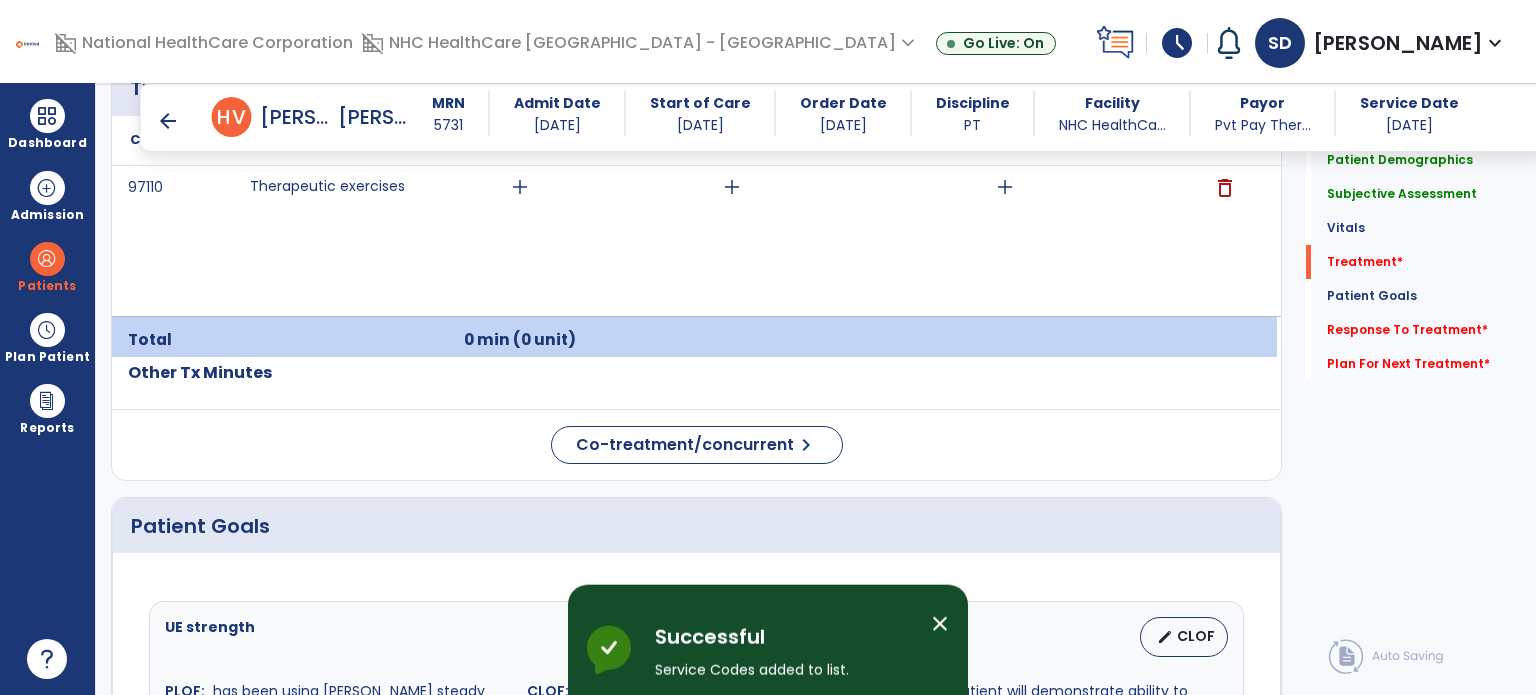 scroll, scrollTop: 1300, scrollLeft: 0, axis: vertical 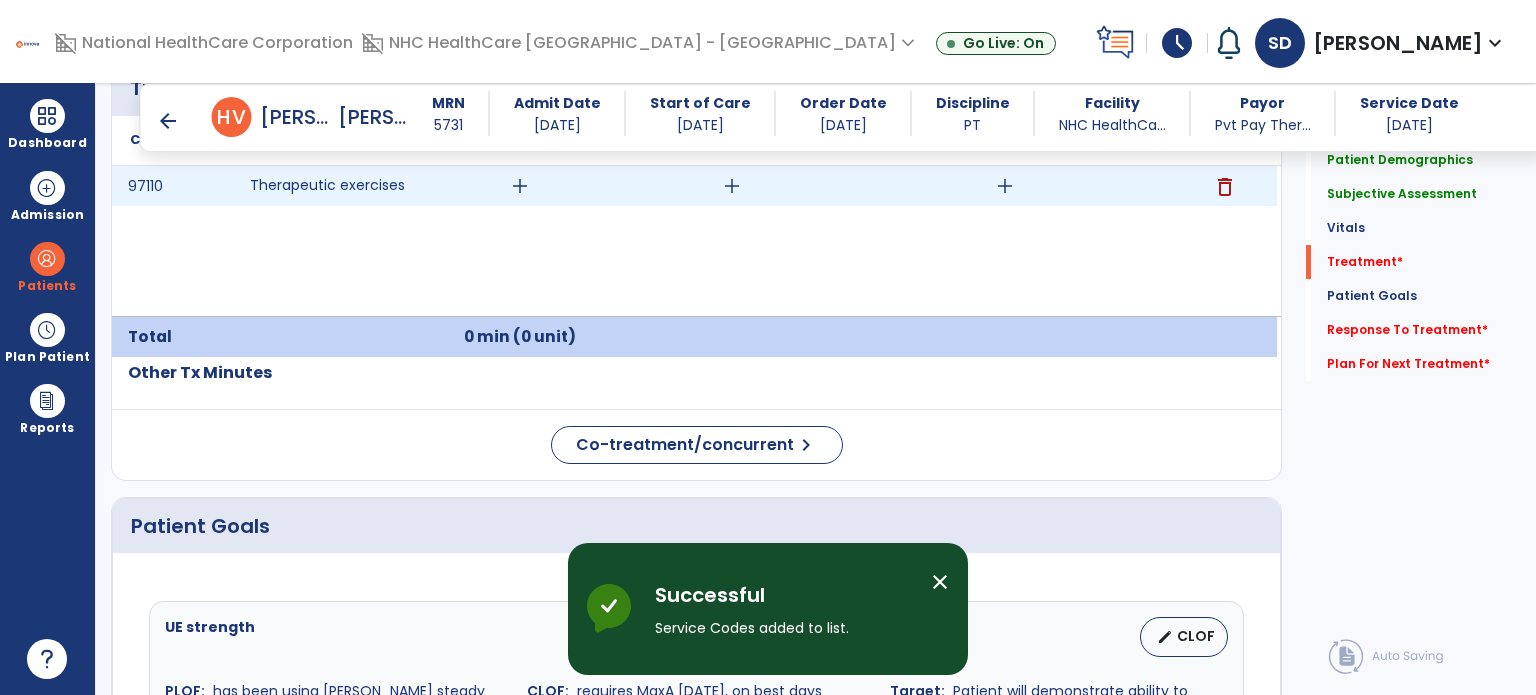 click on "add" at bounding box center (520, 186) 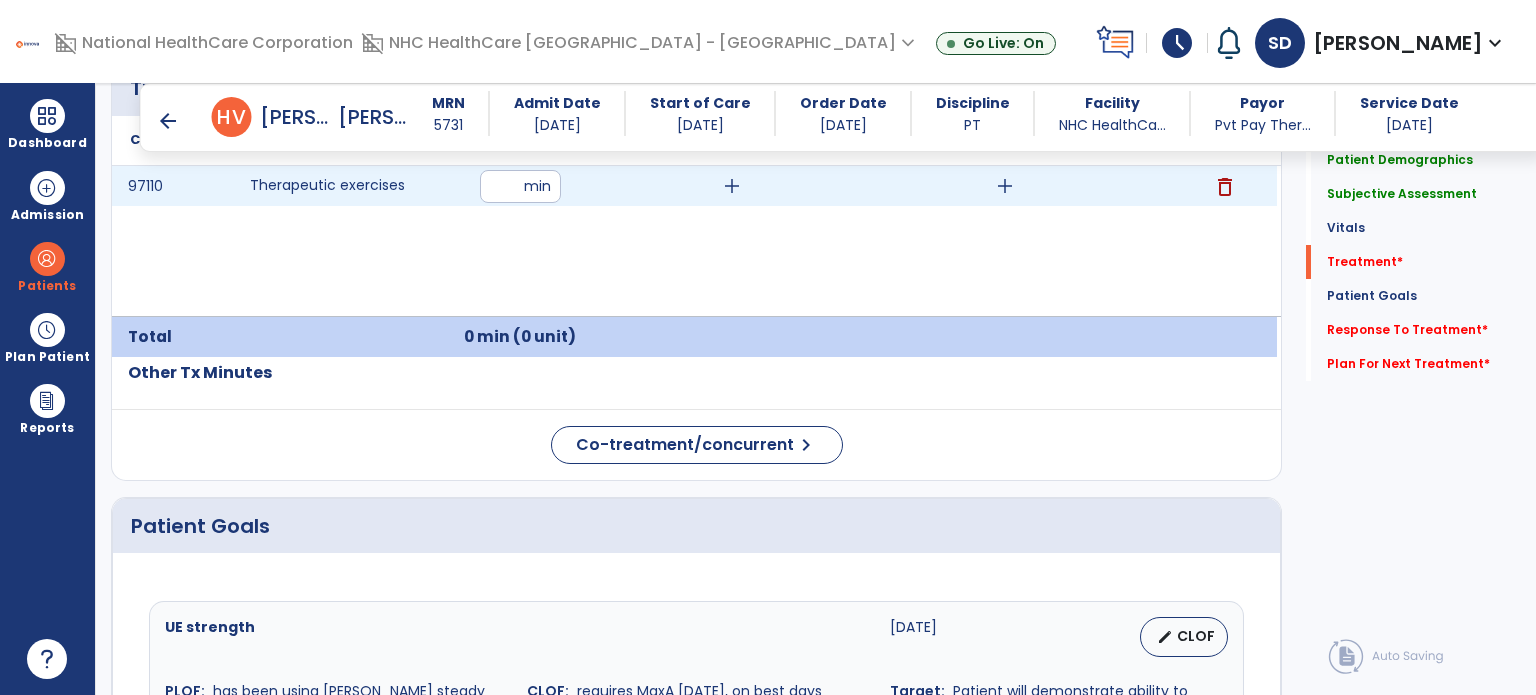 type on "**" 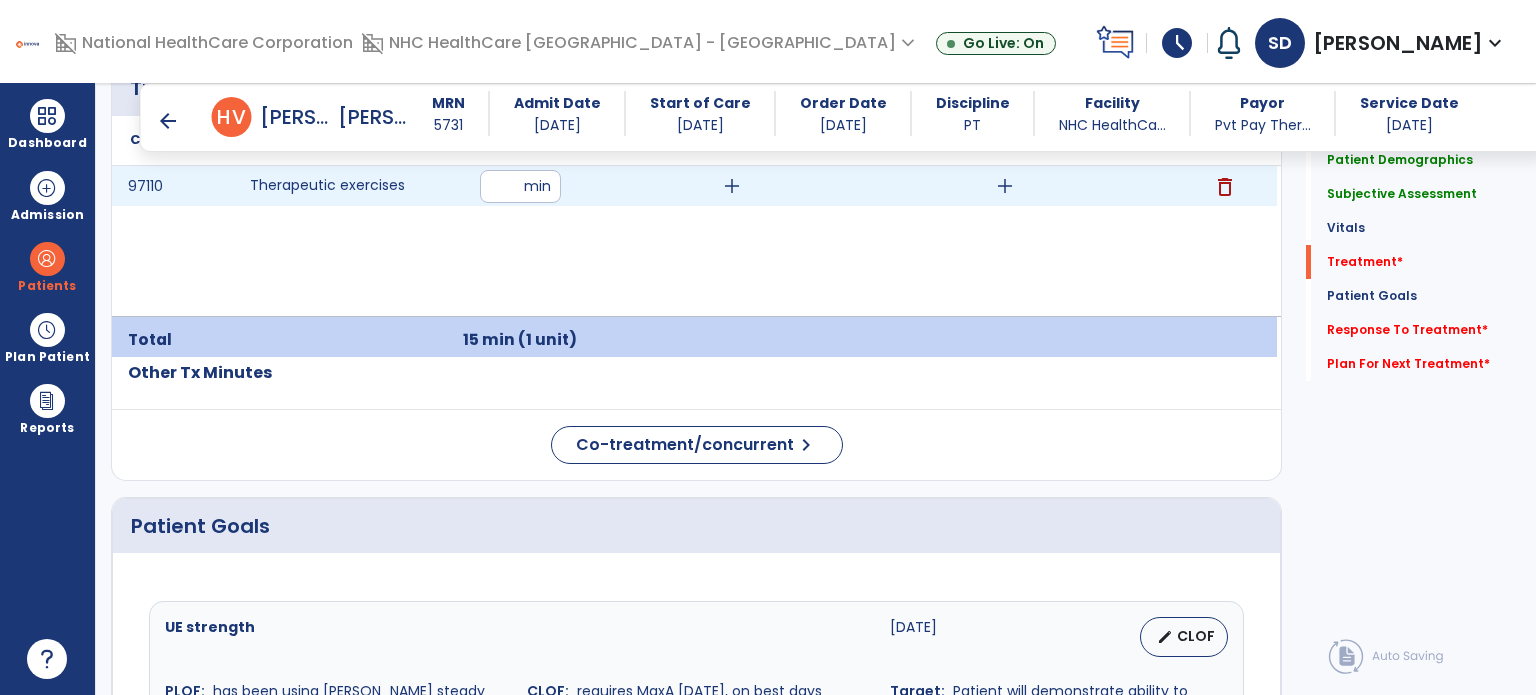 click on "add" at bounding box center (1005, 186) 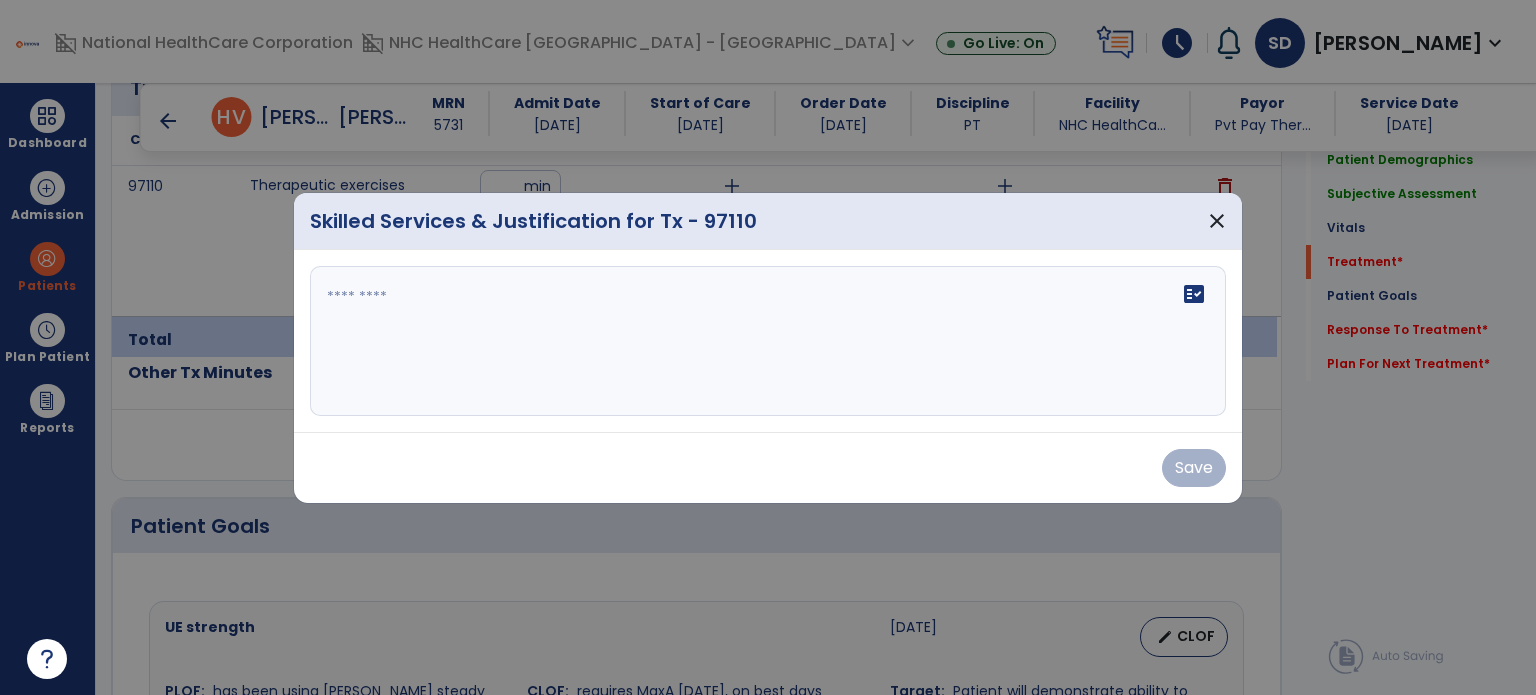 click on "fact_check" at bounding box center (768, 341) 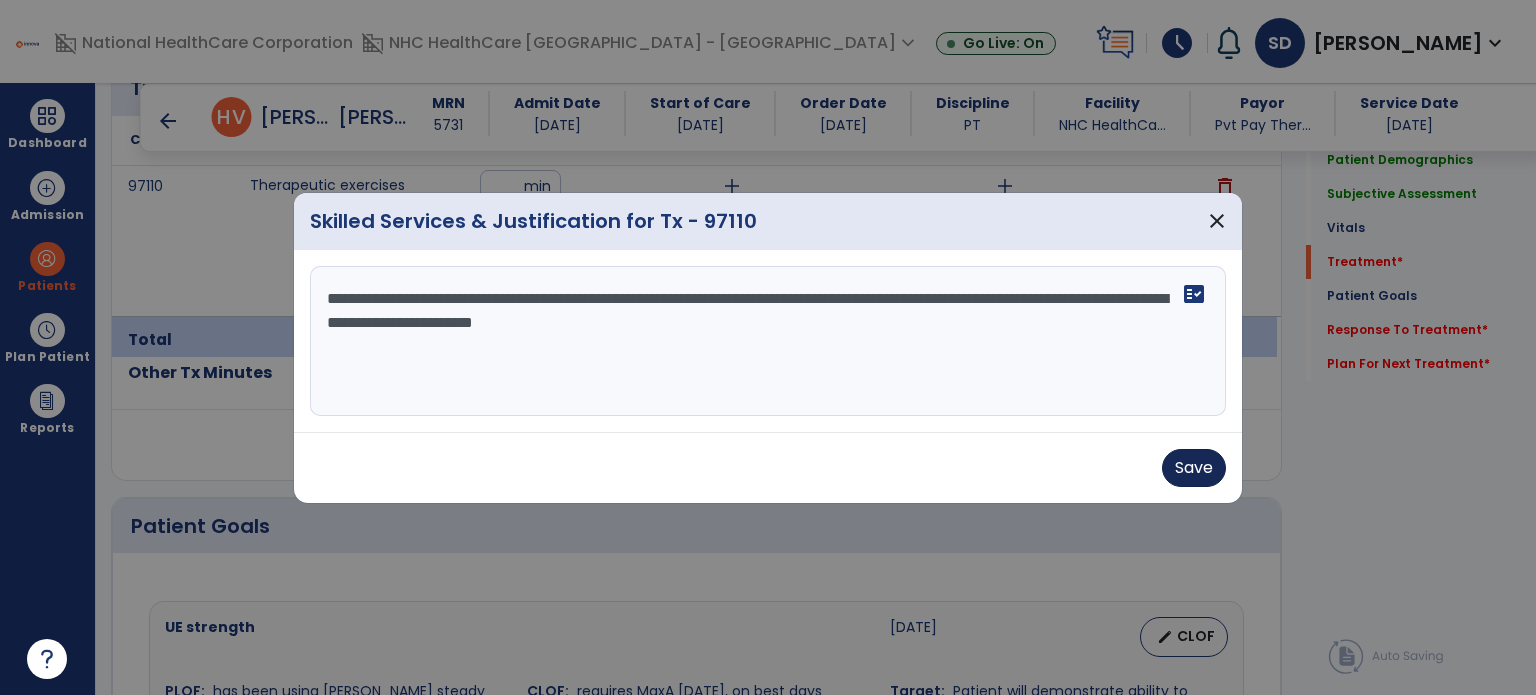 type on "**********" 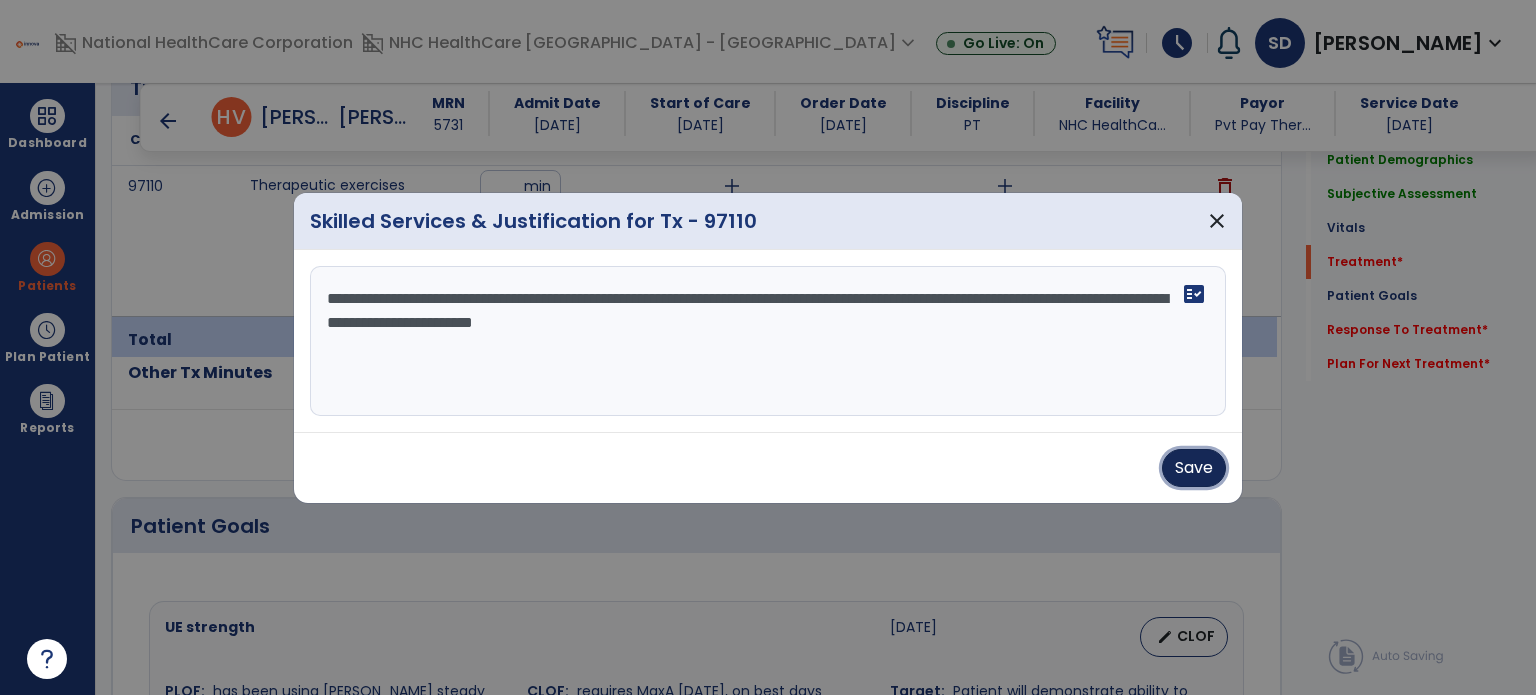 click on "Save" at bounding box center (1194, 468) 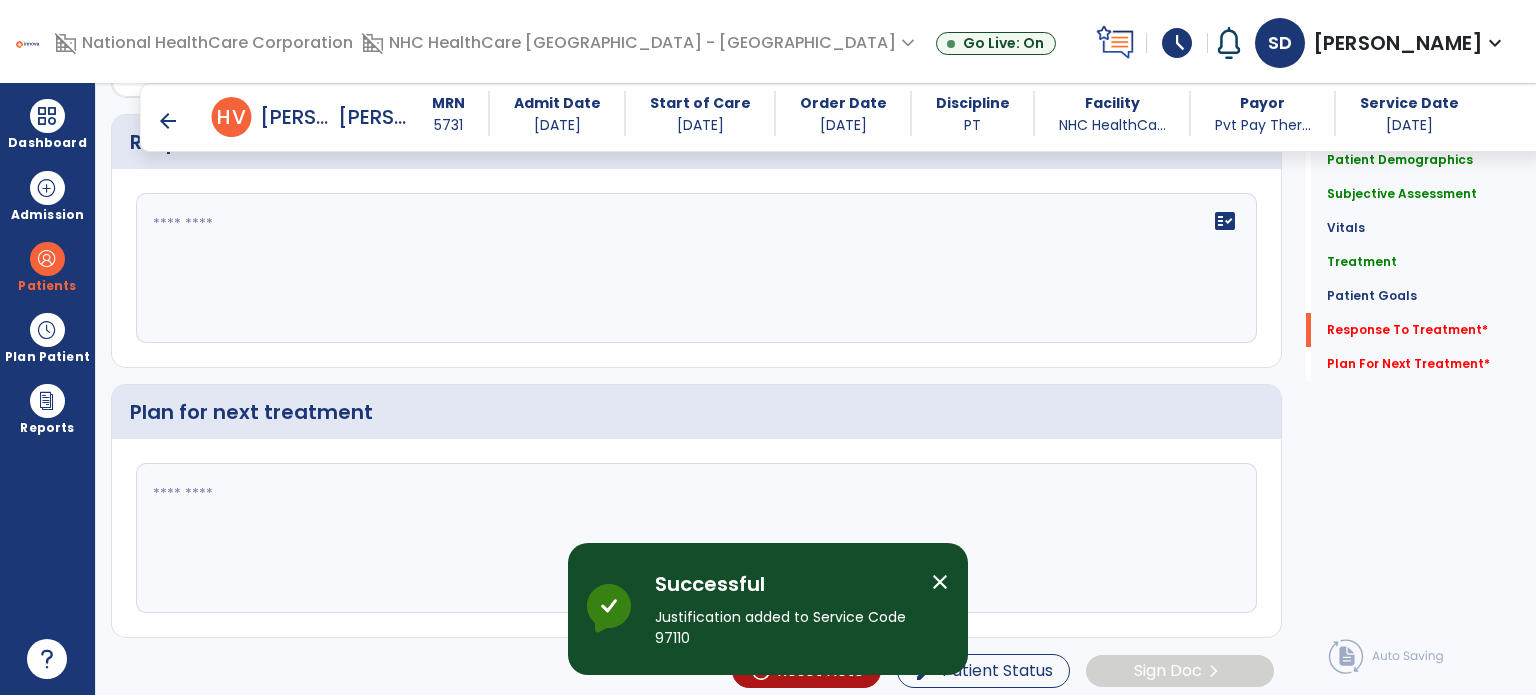 scroll, scrollTop: 2667, scrollLeft: 0, axis: vertical 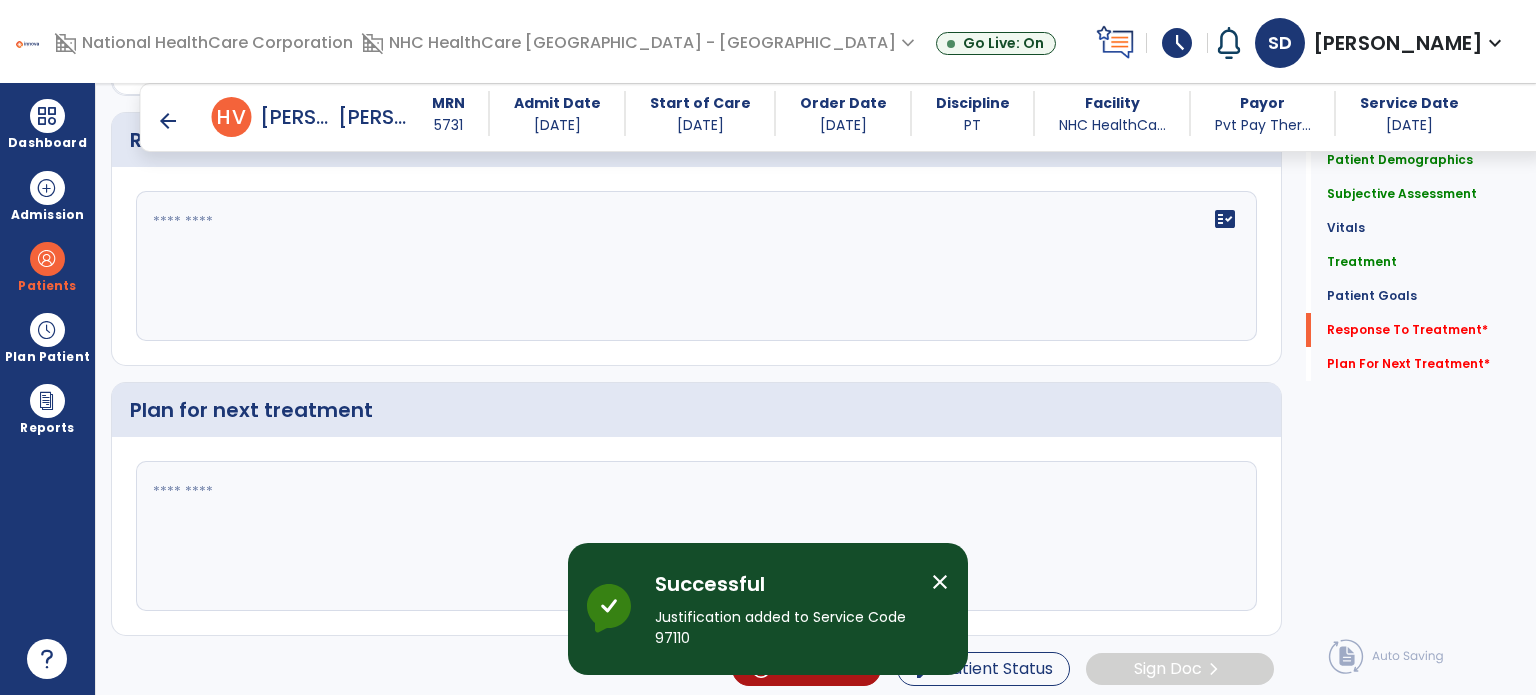 click on "fact_check" 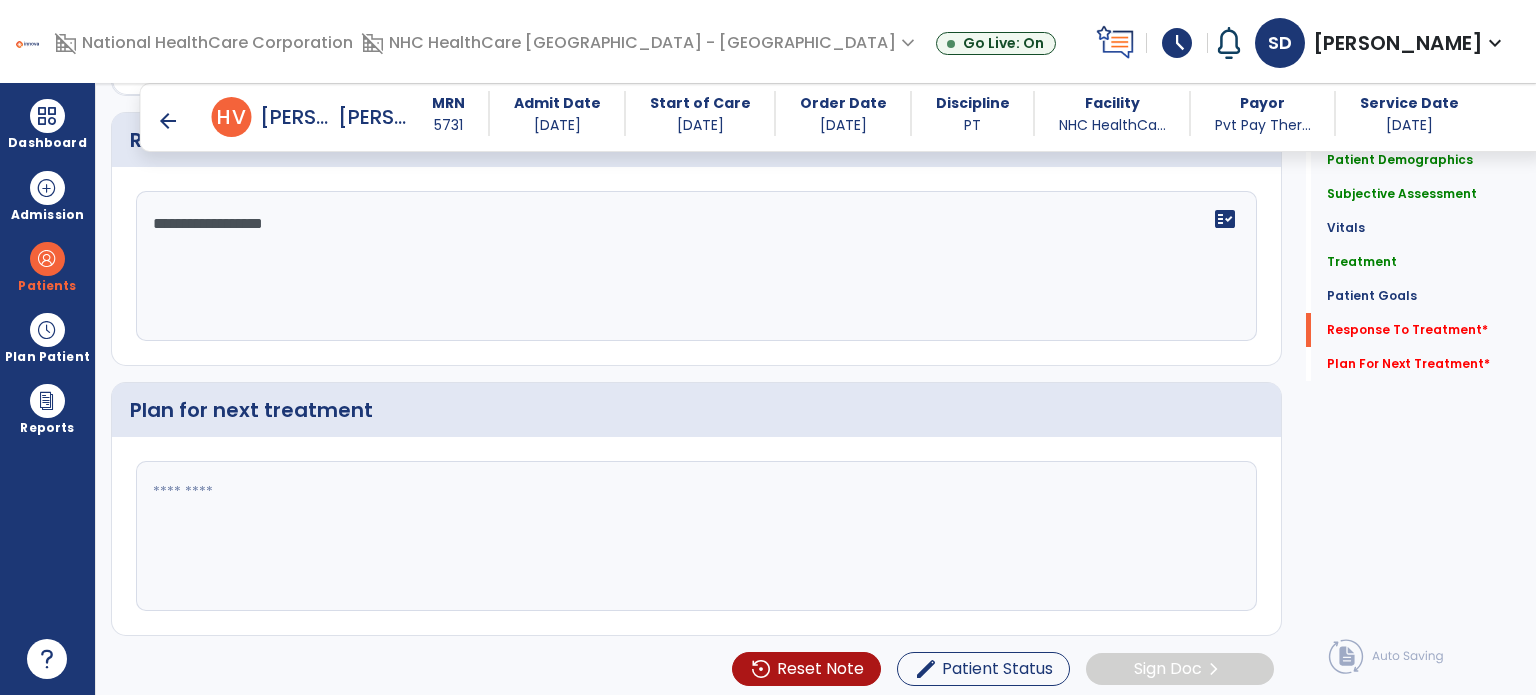 type on "**********" 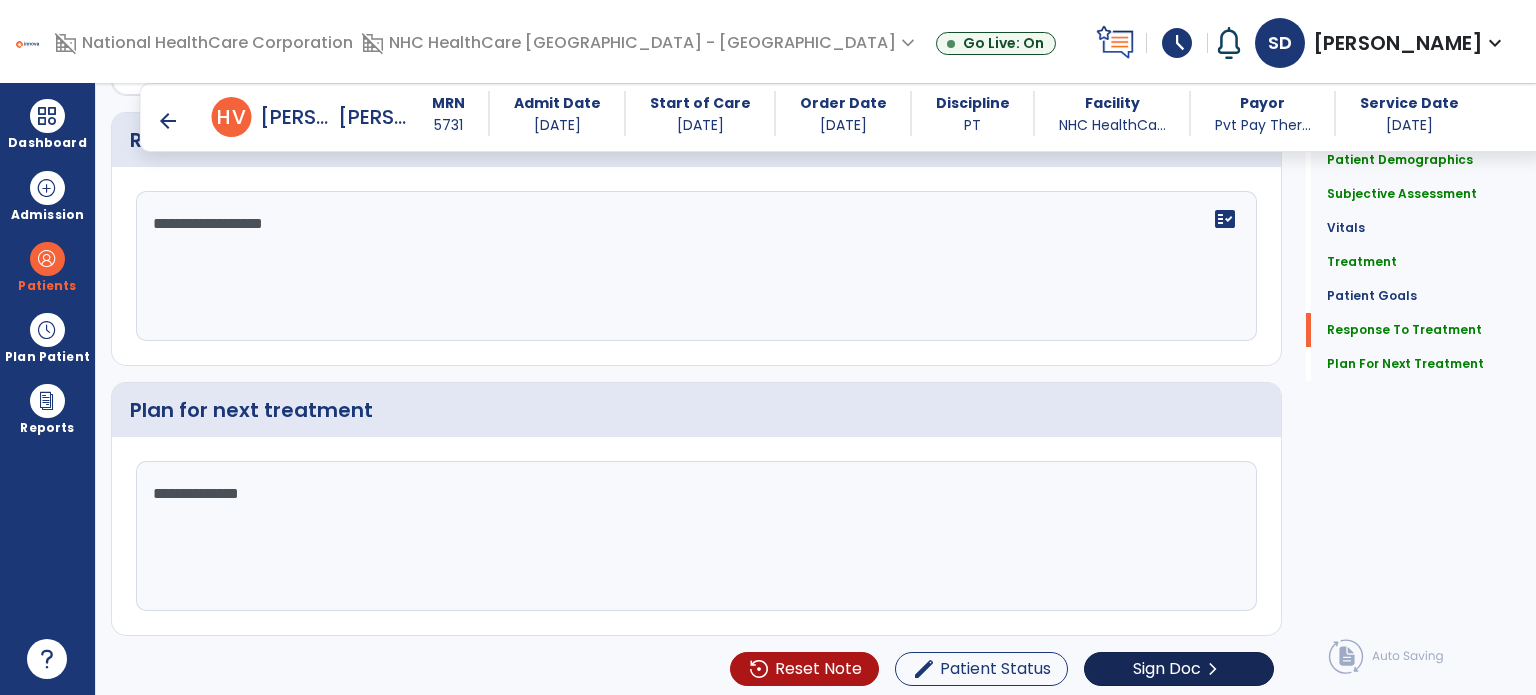 type on "**********" 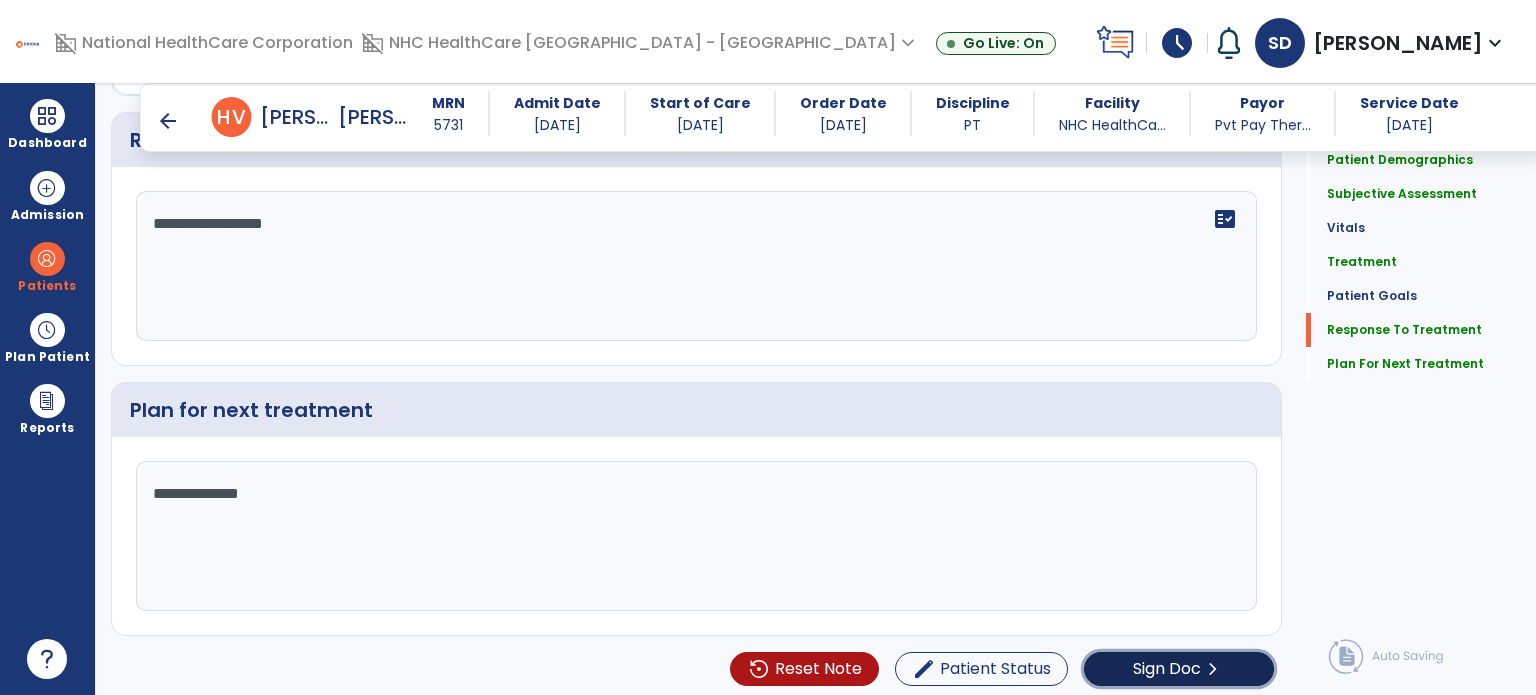click on "chevron_right" 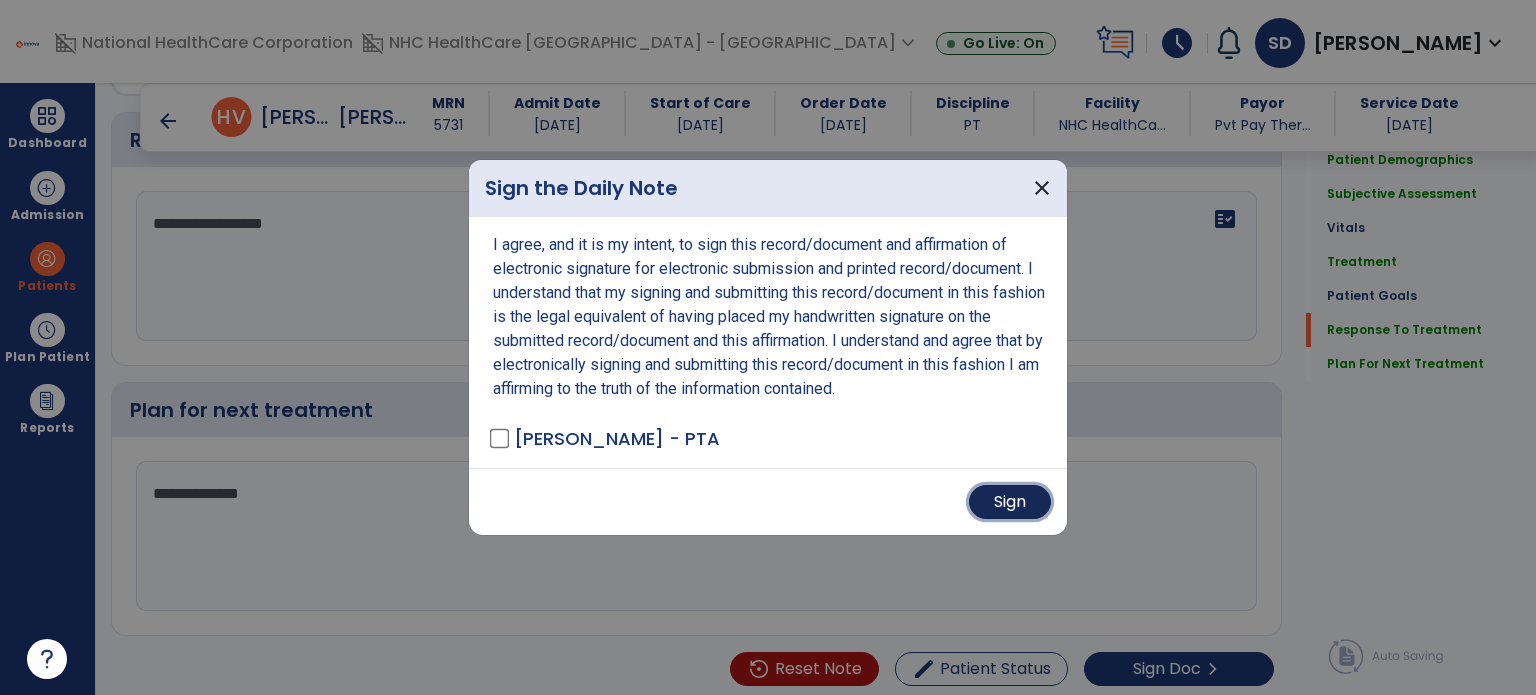 click on "Sign" at bounding box center [1010, 502] 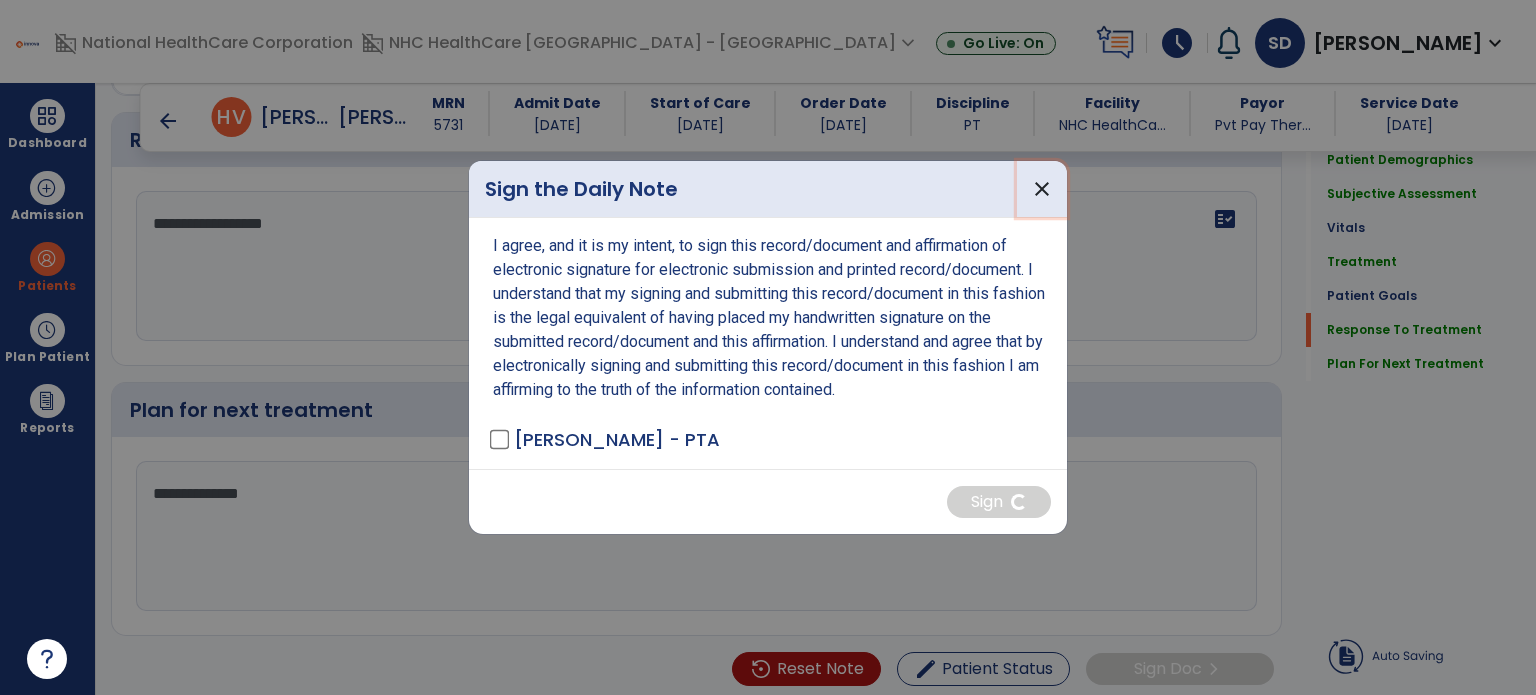 click on "close" at bounding box center [1042, 189] 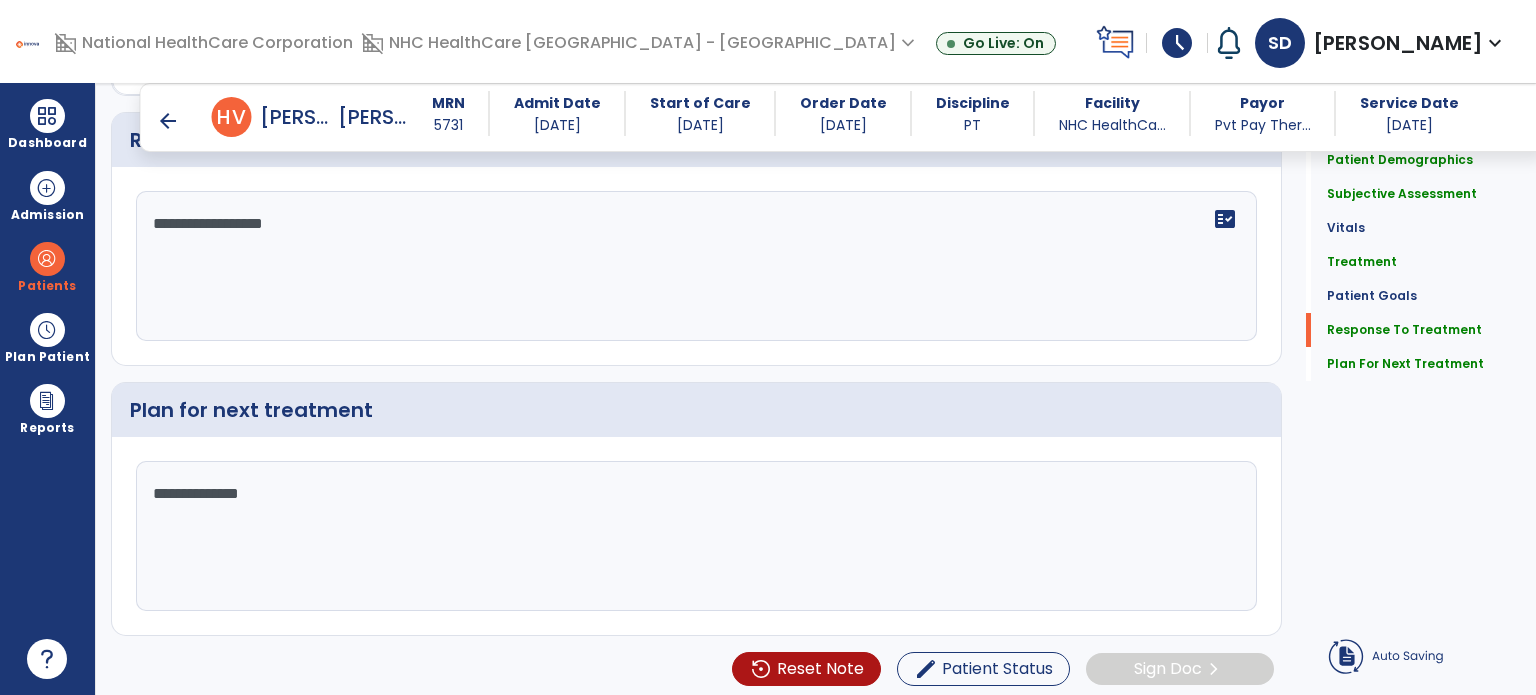 click on "arrow_back" at bounding box center [168, 121] 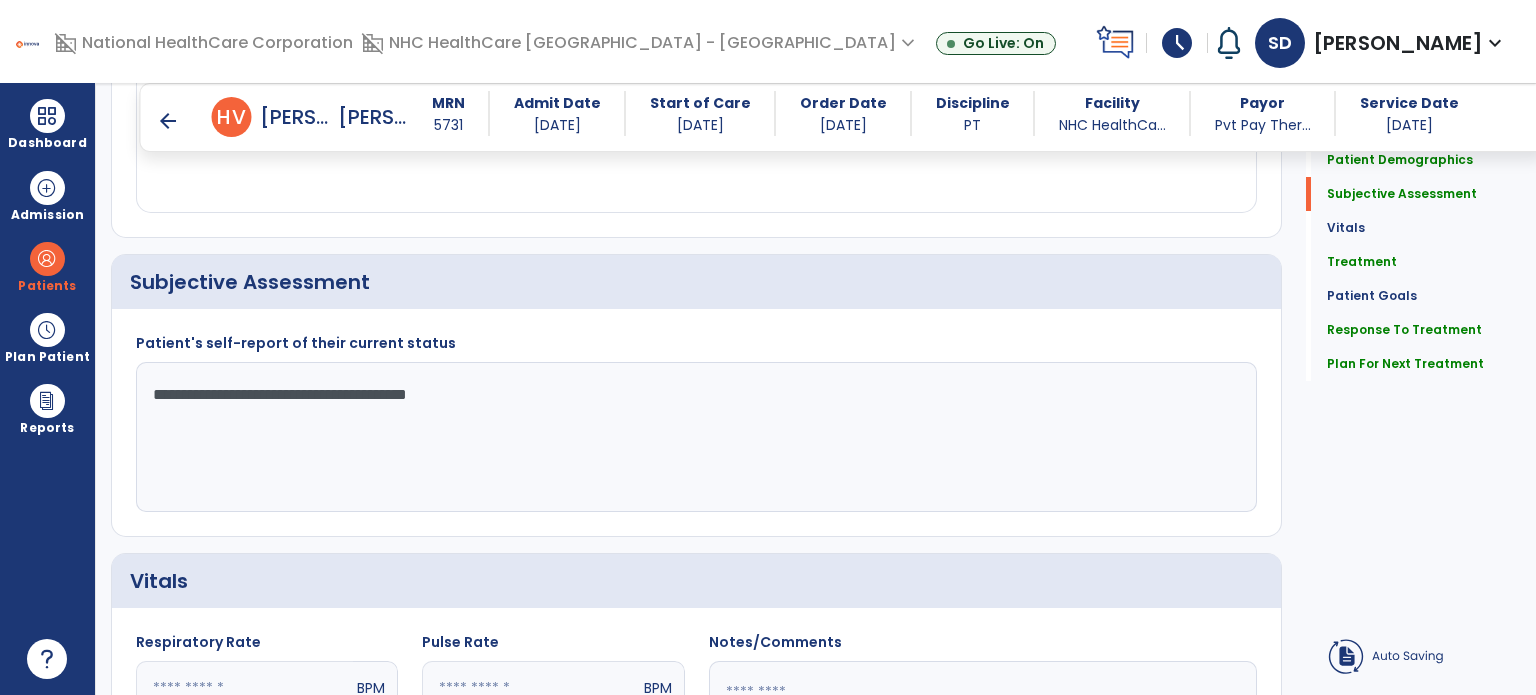 scroll, scrollTop: 367, scrollLeft: 0, axis: vertical 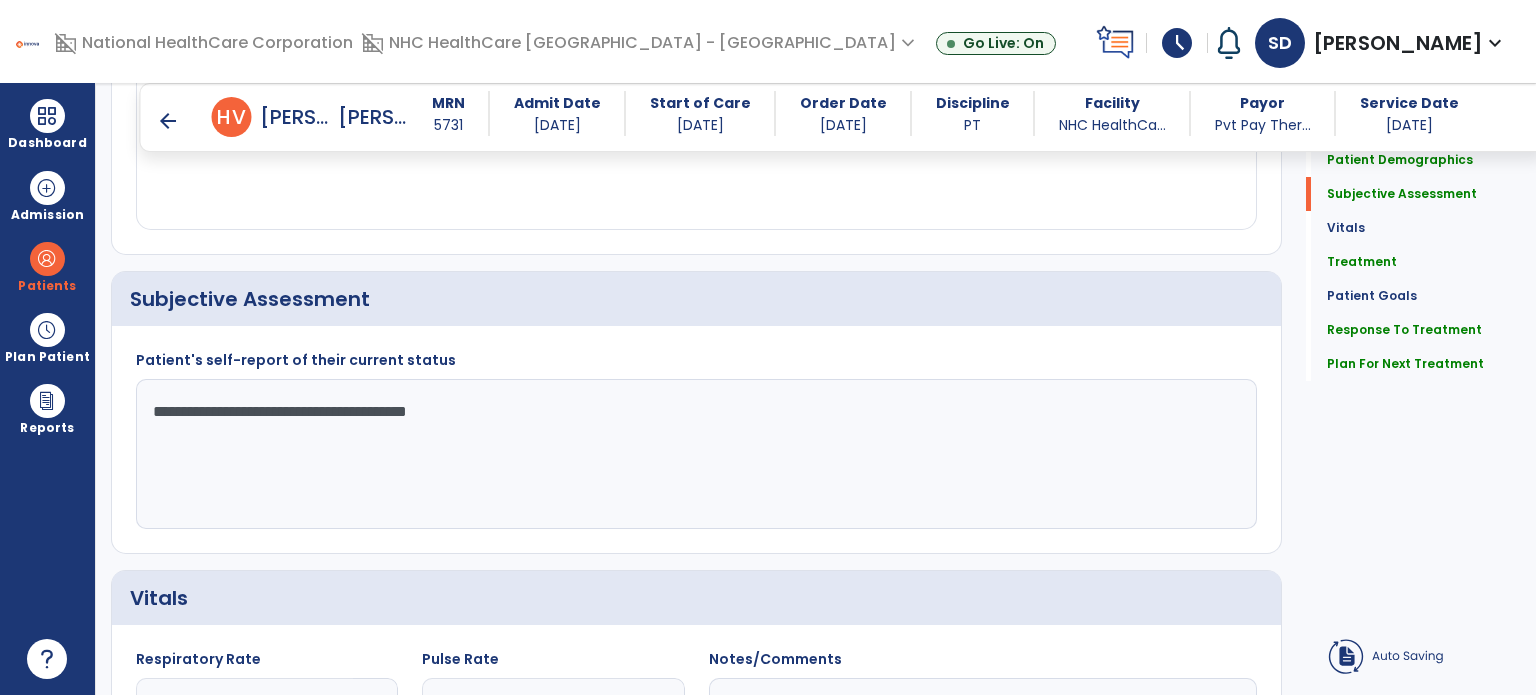 click on "arrow_back" at bounding box center (168, 121) 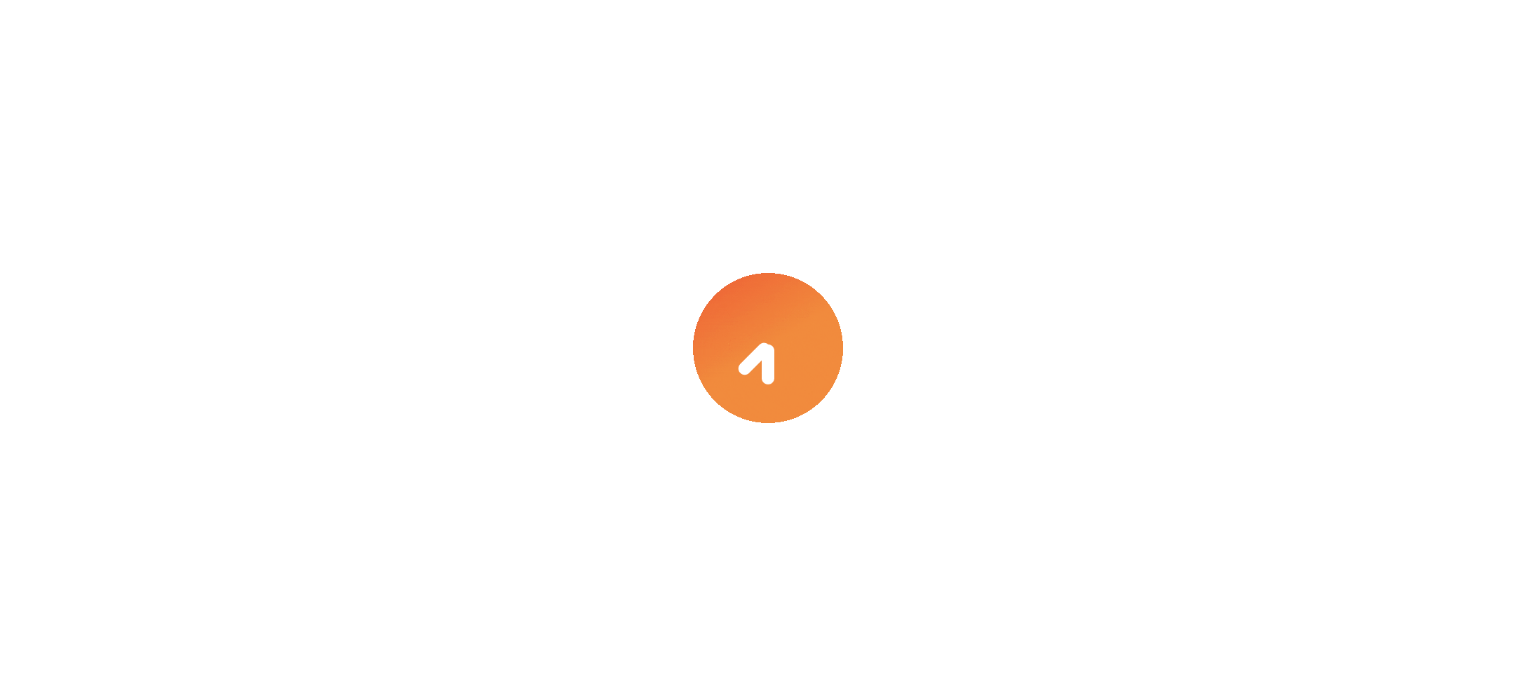 scroll, scrollTop: 0, scrollLeft: 0, axis: both 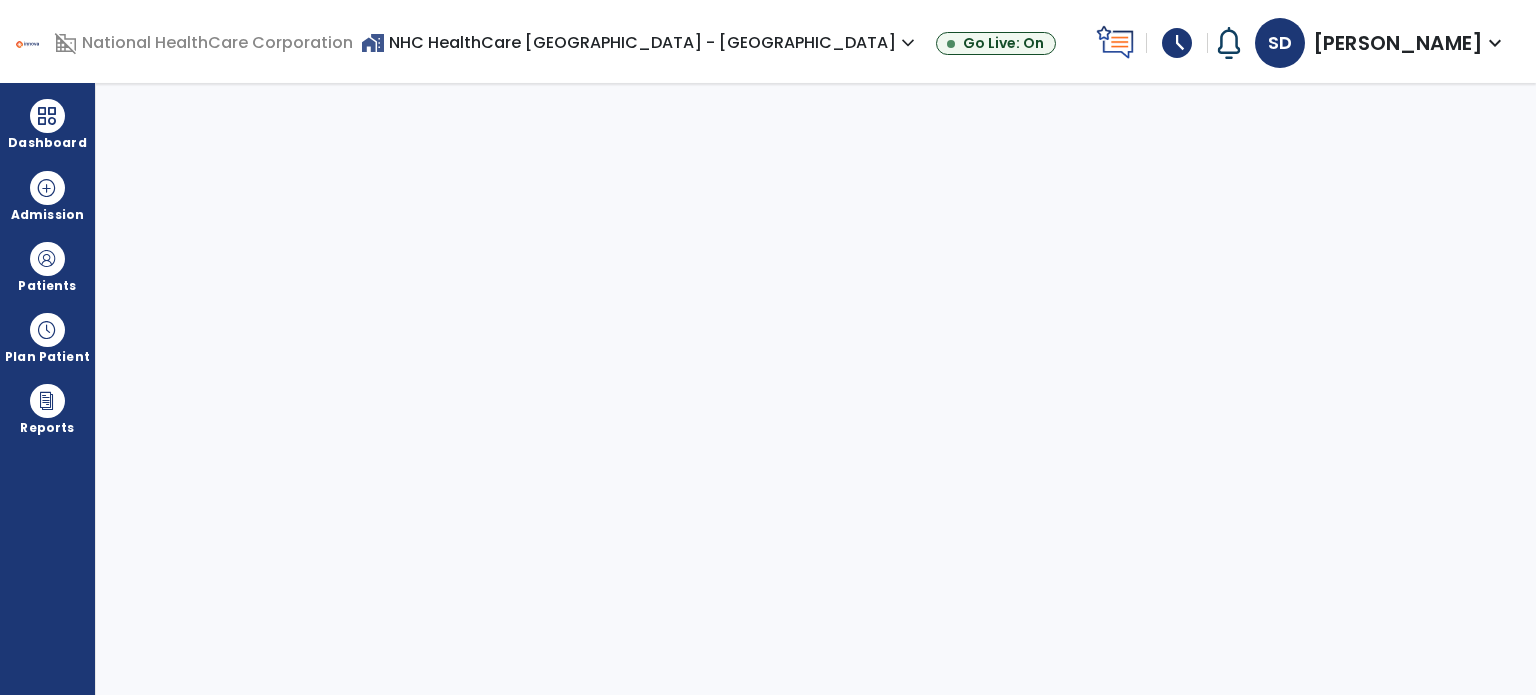 select on "****" 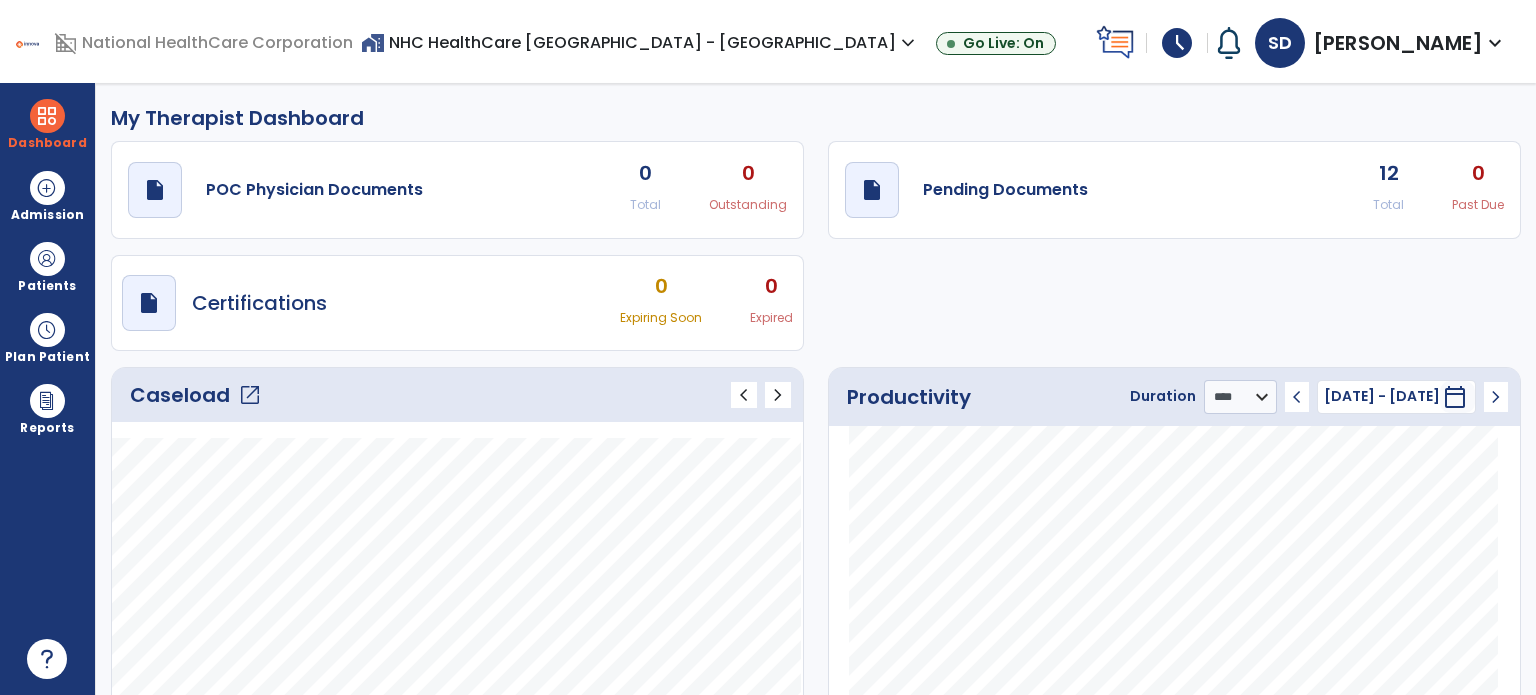 click on "open_in_new" 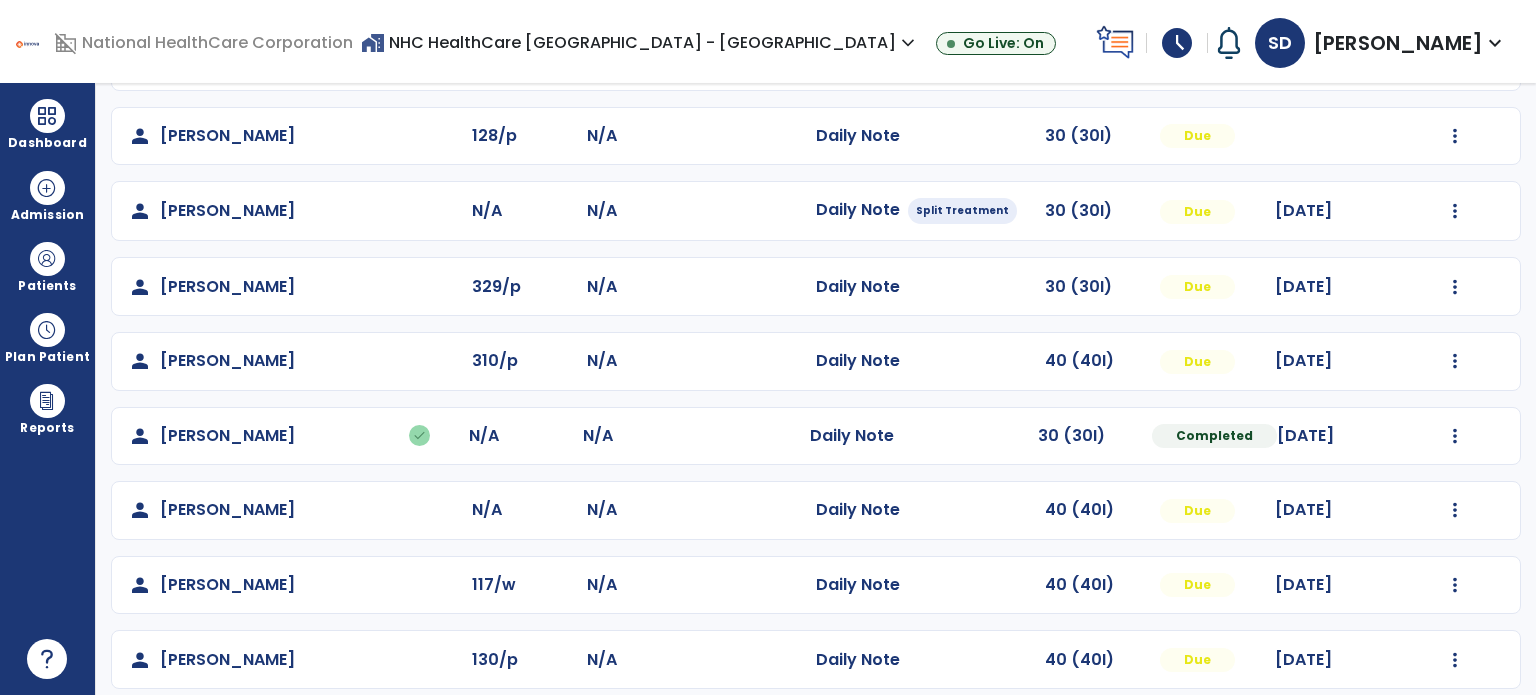 scroll, scrollTop: 400, scrollLeft: 0, axis: vertical 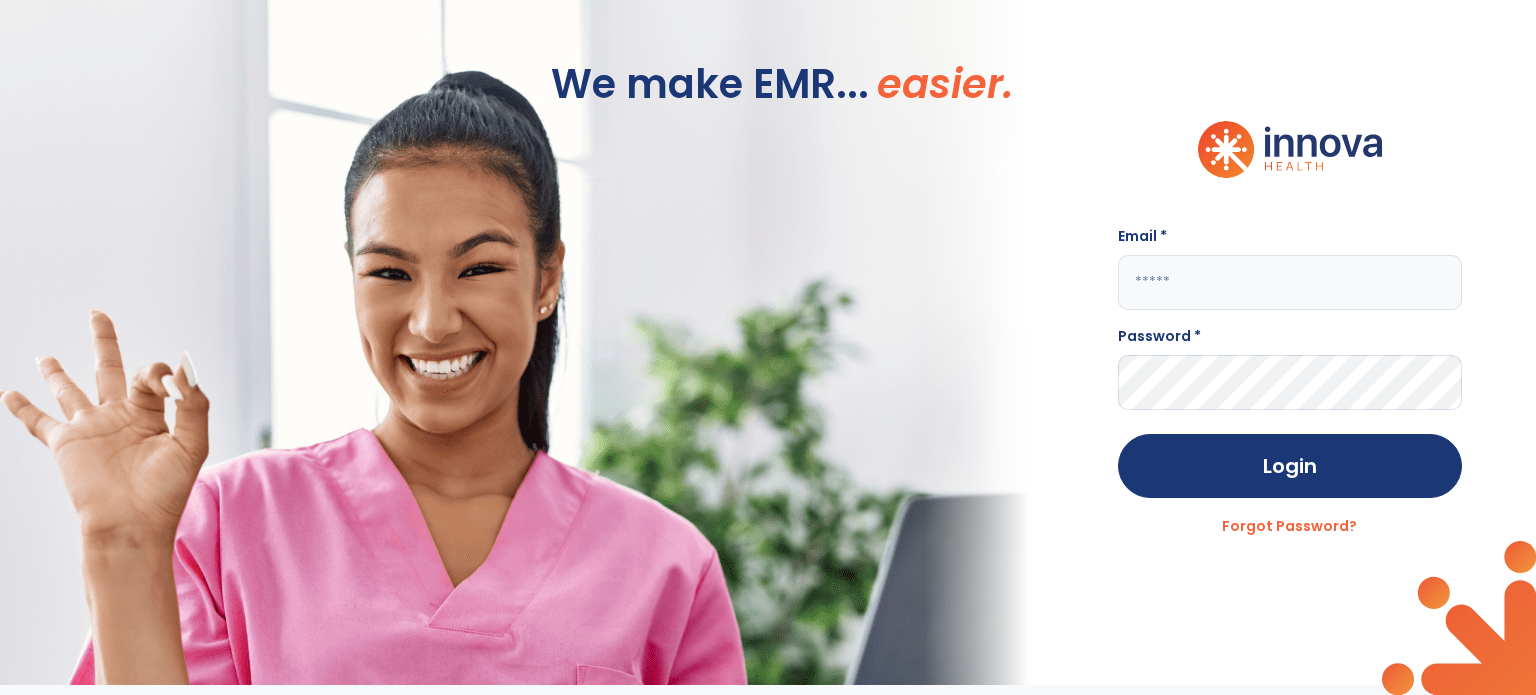 type on "**********" 